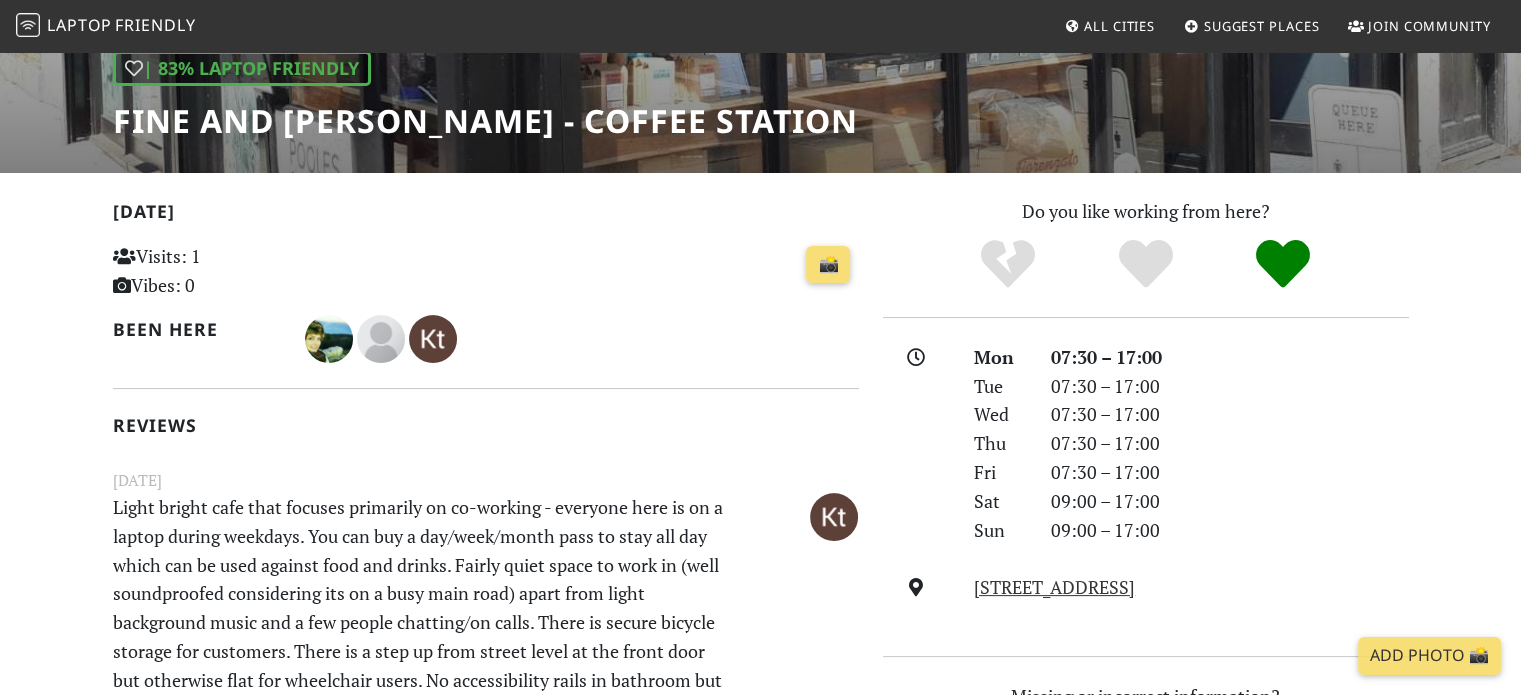 scroll, scrollTop: 0, scrollLeft: 0, axis: both 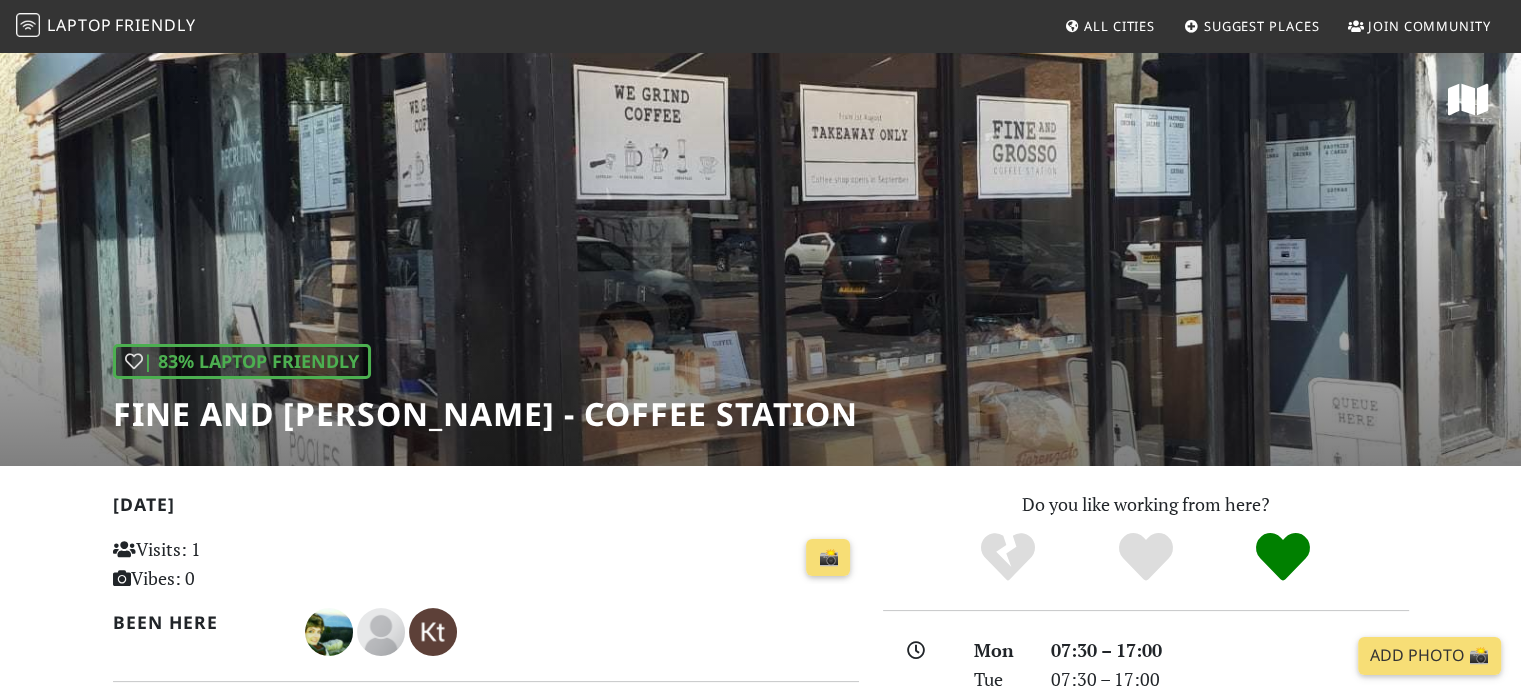click on "All Cities" at bounding box center (1119, 26) 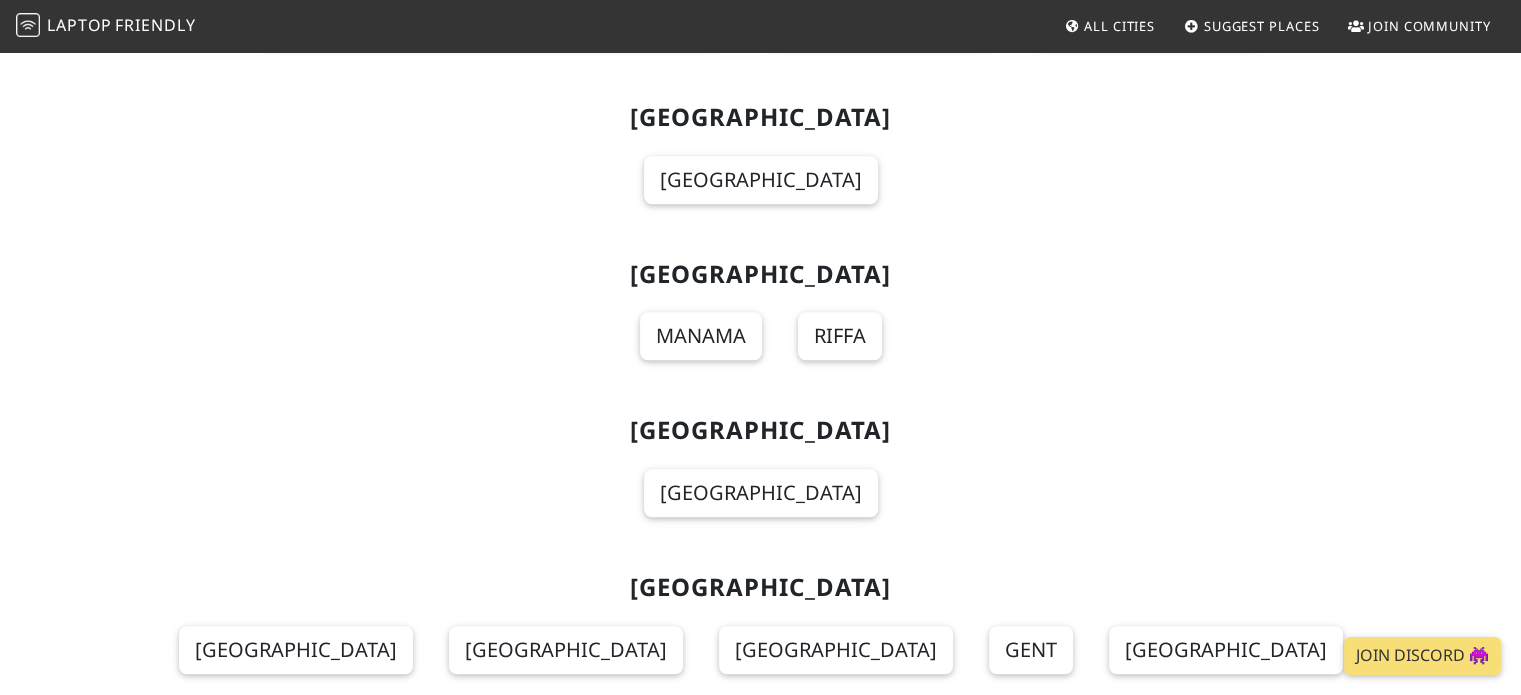 scroll, scrollTop: 1500, scrollLeft: 0, axis: vertical 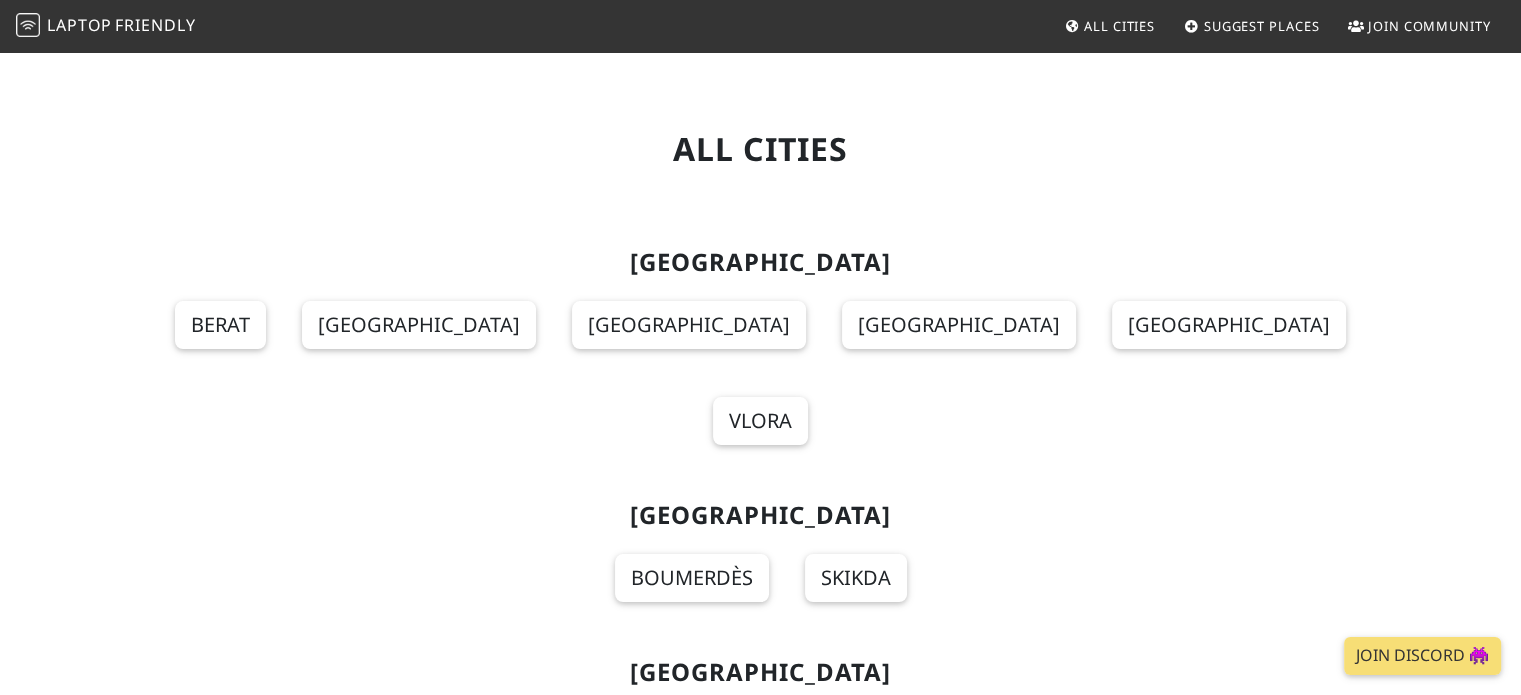 click on "Suggest Places" at bounding box center [1262, 26] 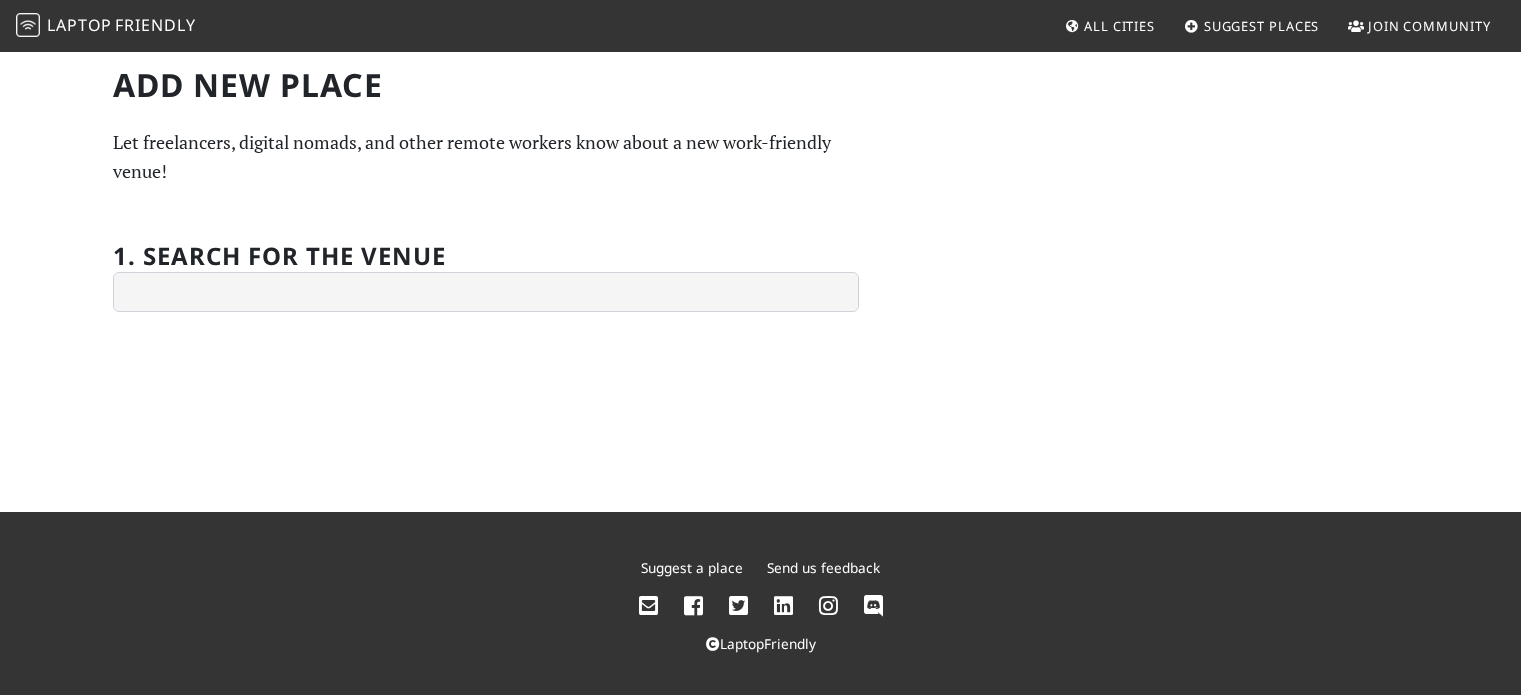 scroll, scrollTop: 0, scrollLeft: 0, axis: both 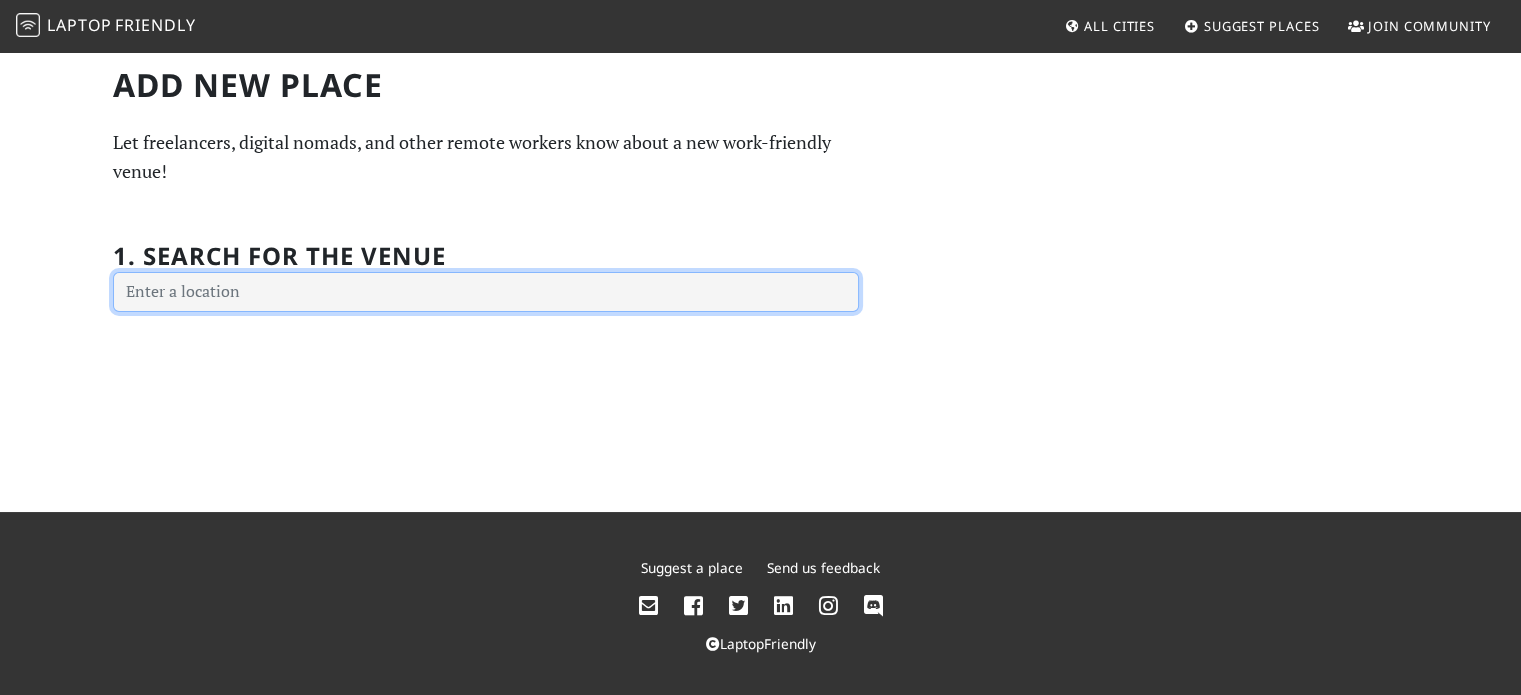click at bounding box center (486, 292) 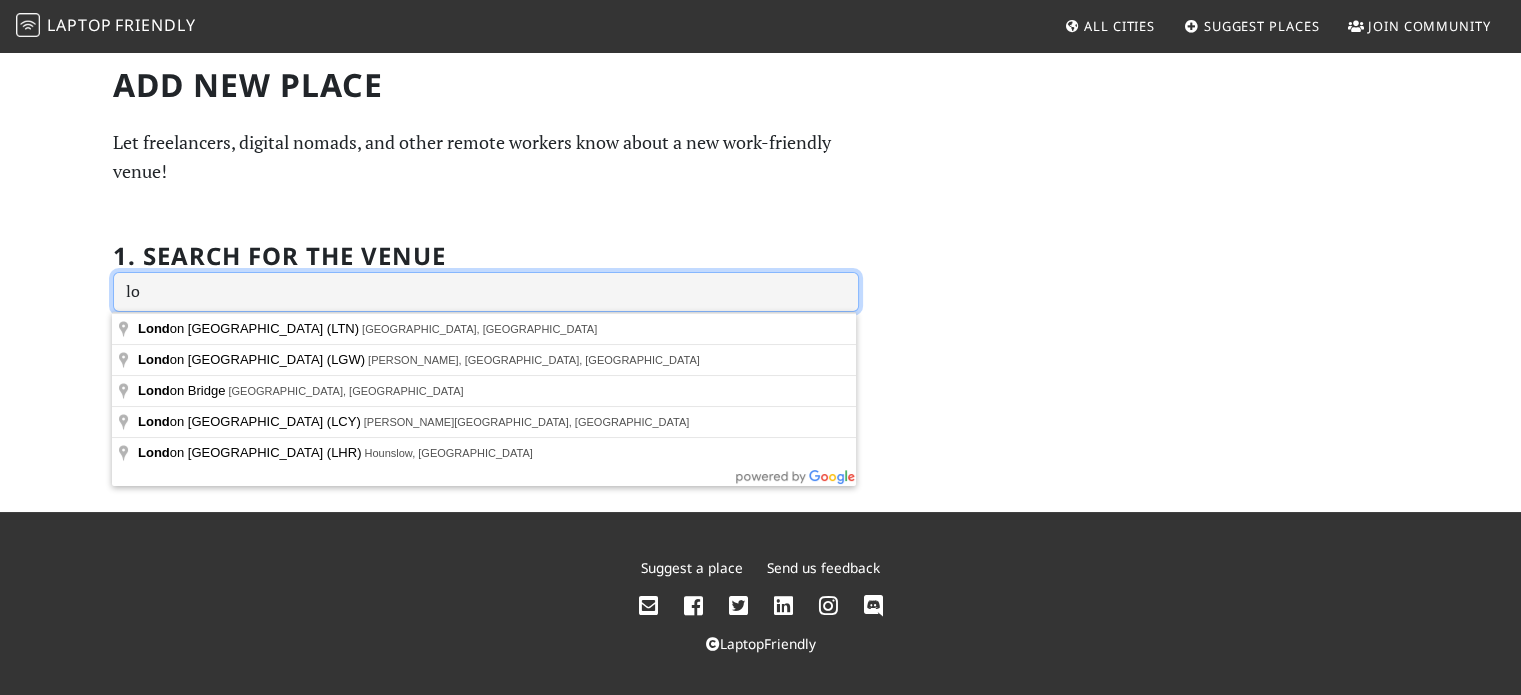 type on "l" 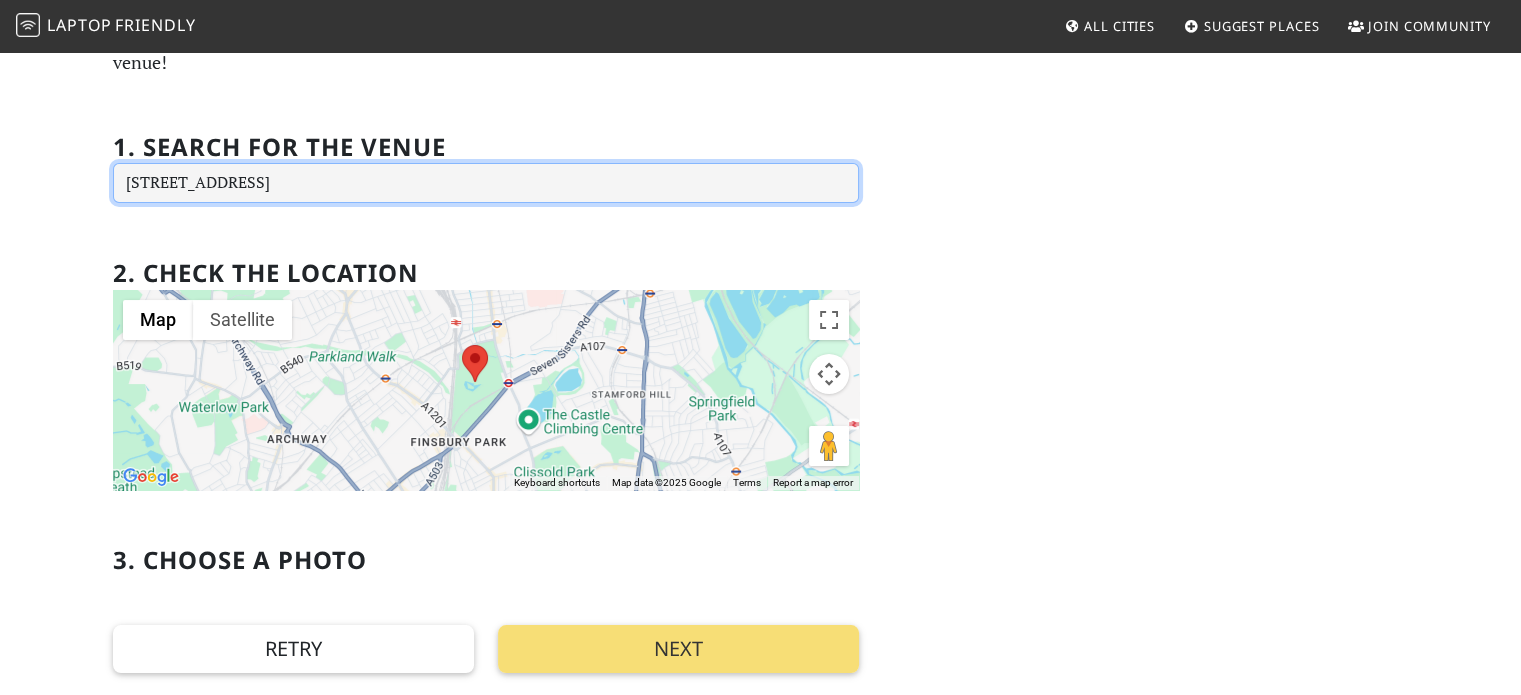 scroll, scrollTop: 300, scrollLeft: 0, axis: vertical 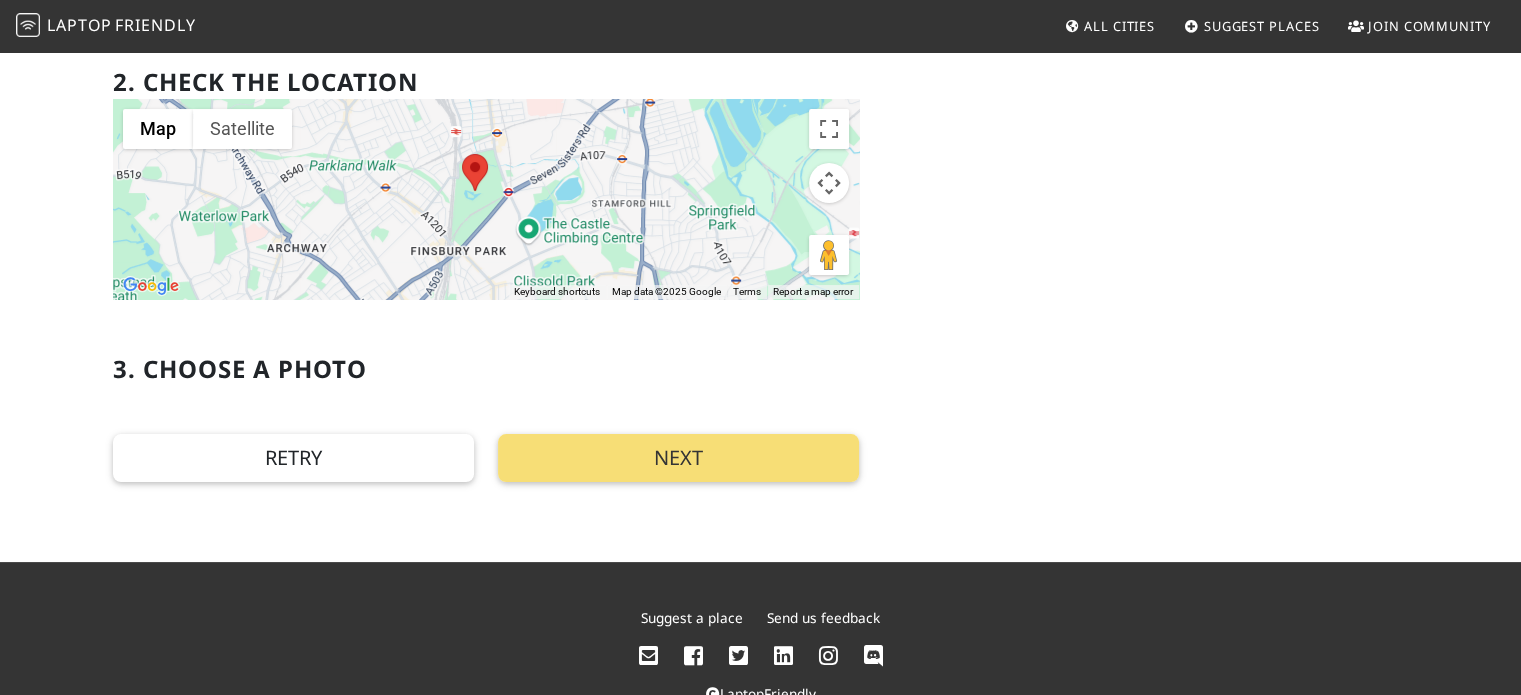 type on "Finsbury Park, Endymion Rd, Finsbury Park, London N4 1EE, UK" 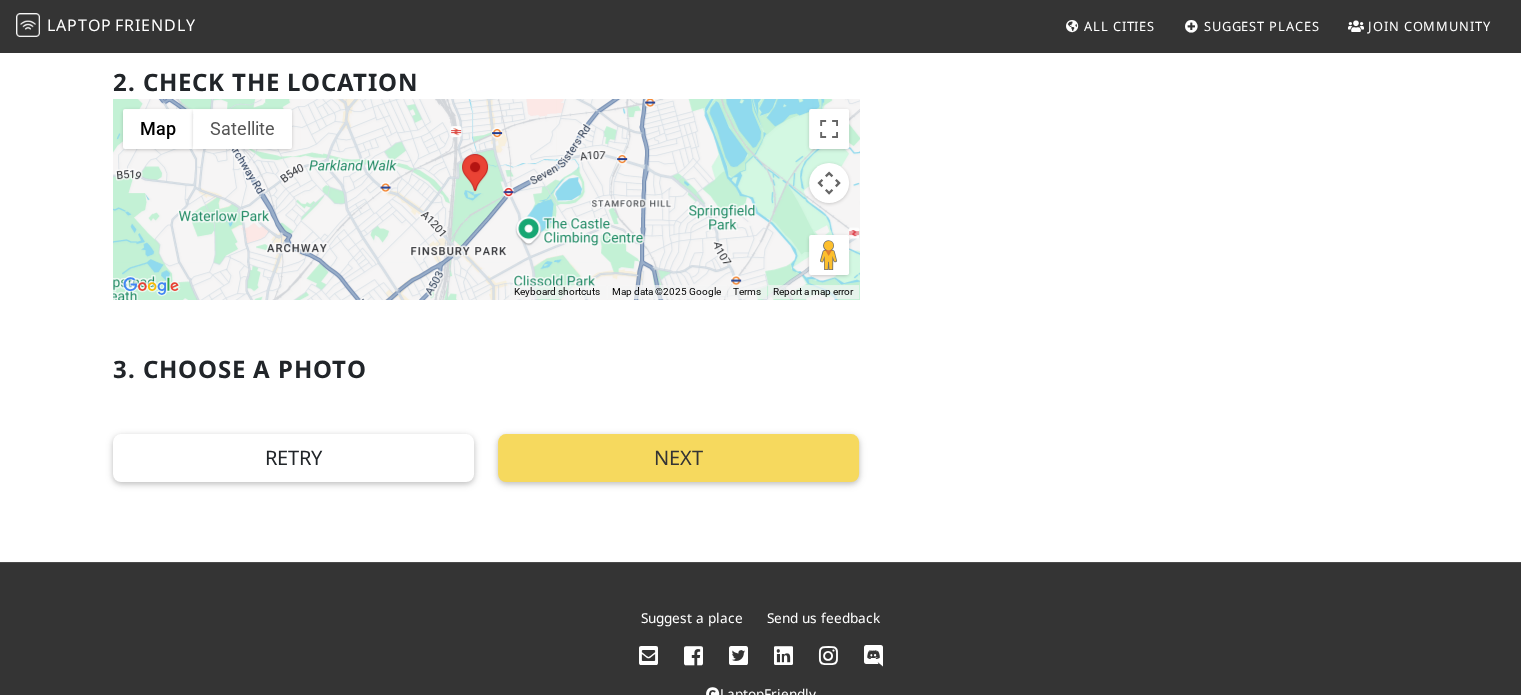 click on "Next" at bounding box center [678, 458] 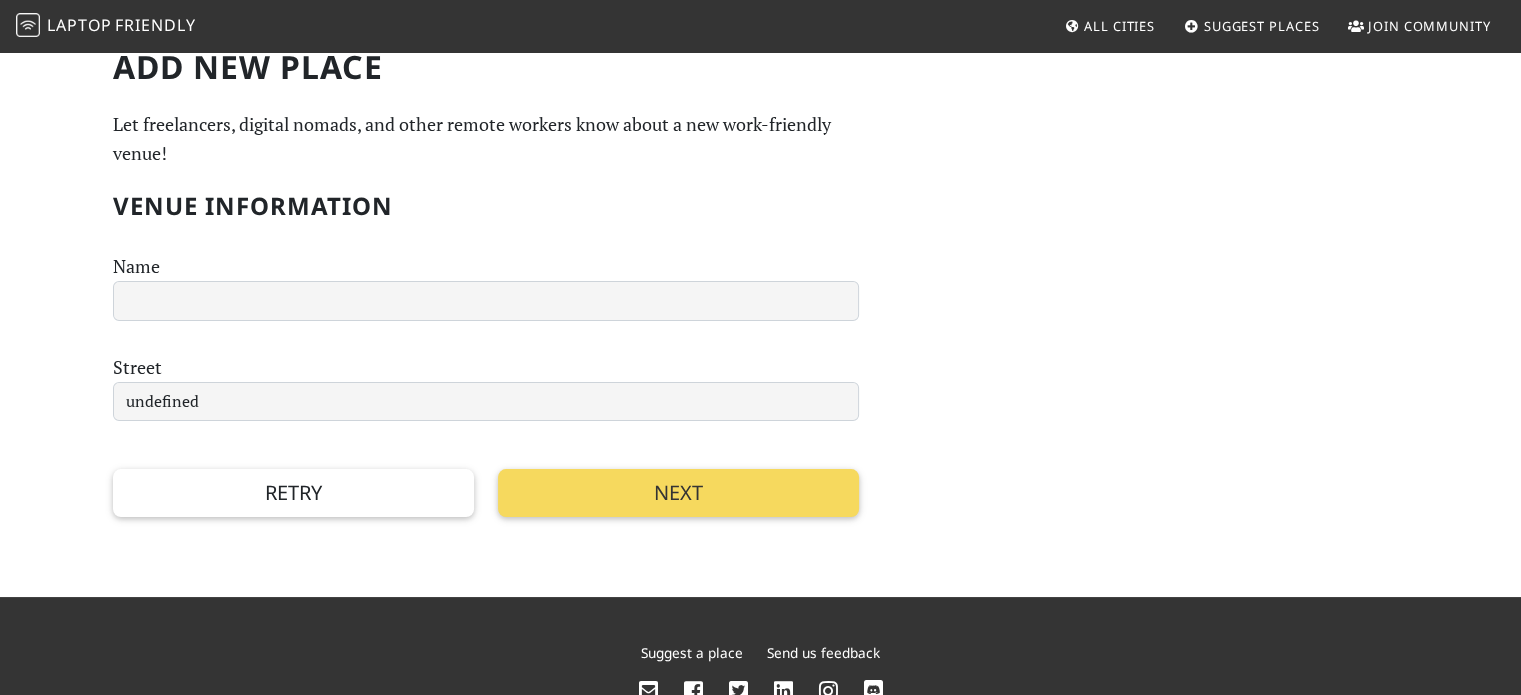 scroll, scrollTop: 0, scrollLeft: 0, axis: both 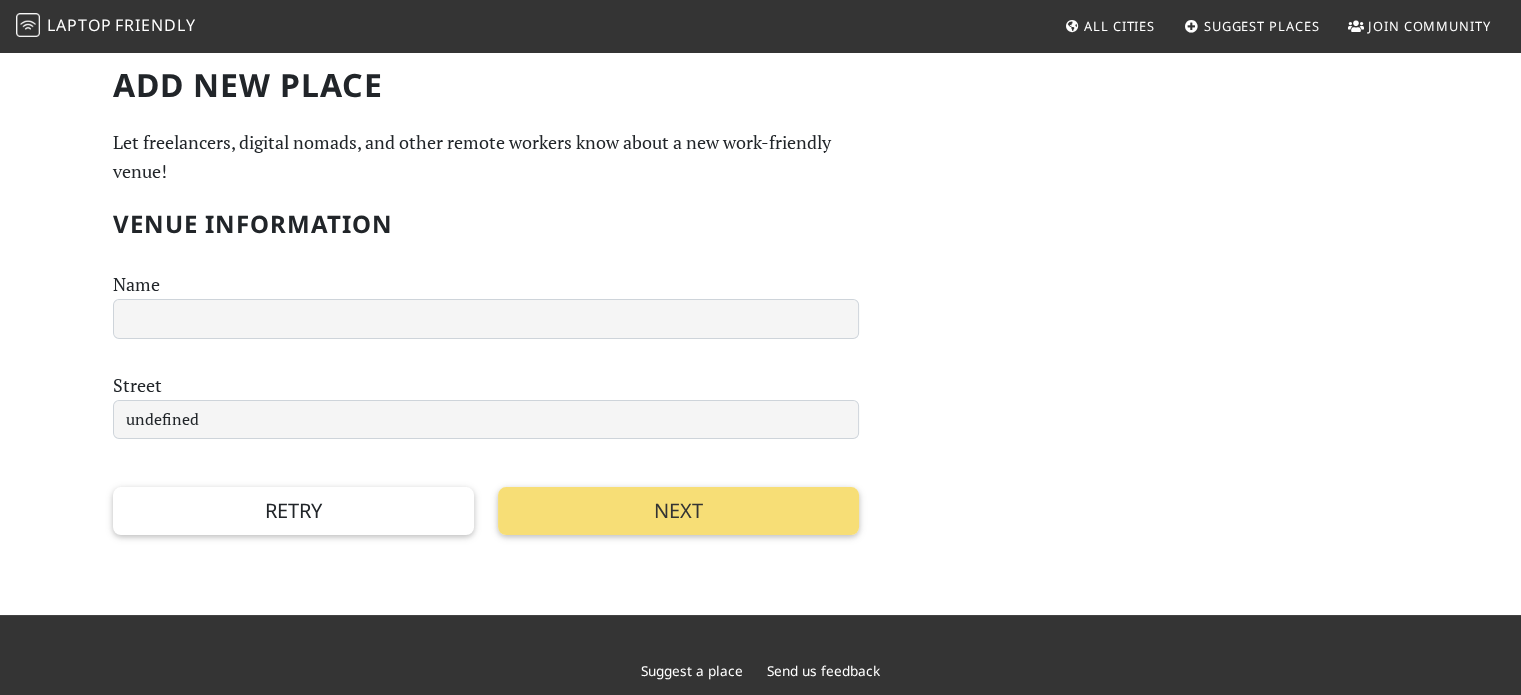 click on "Friendly" at bounding box center [155, 25] 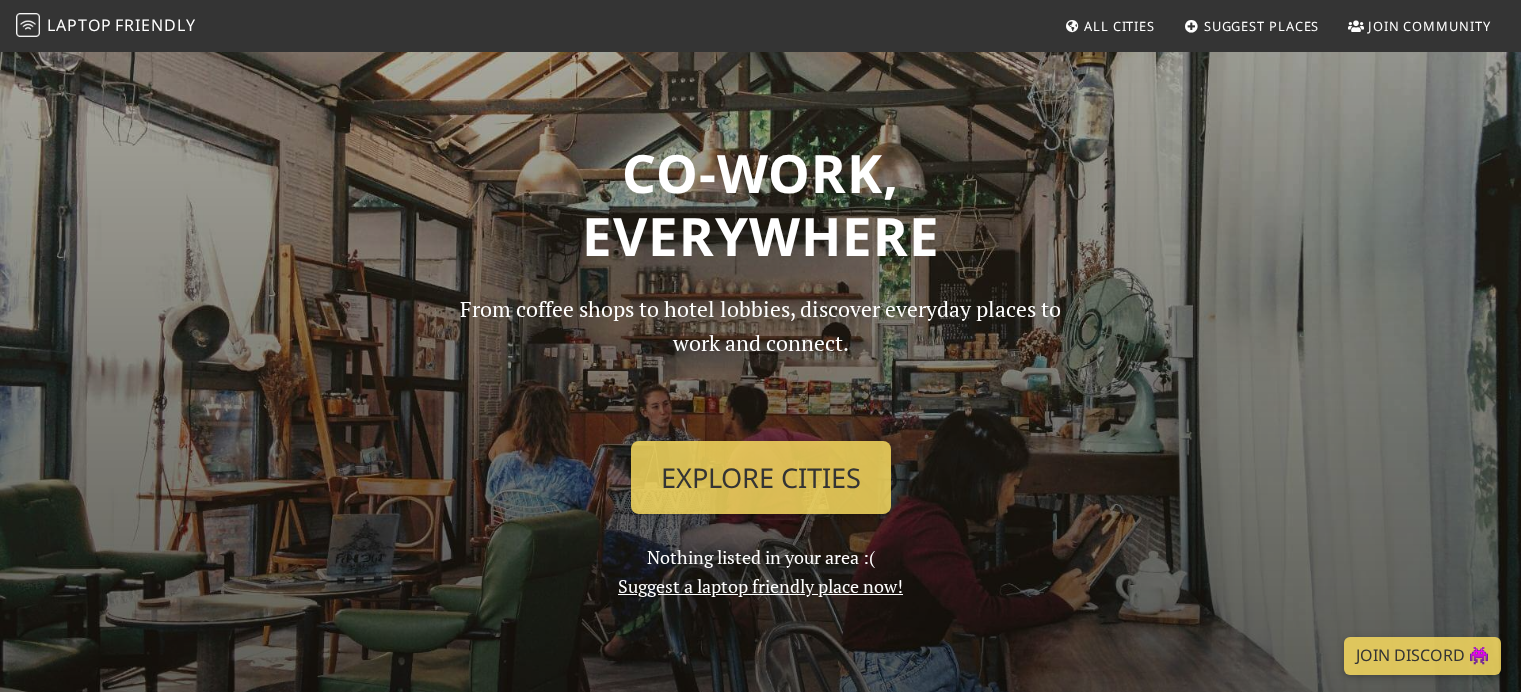 scroll, scrollTop: 0, scrollLeft: 0, axis: both 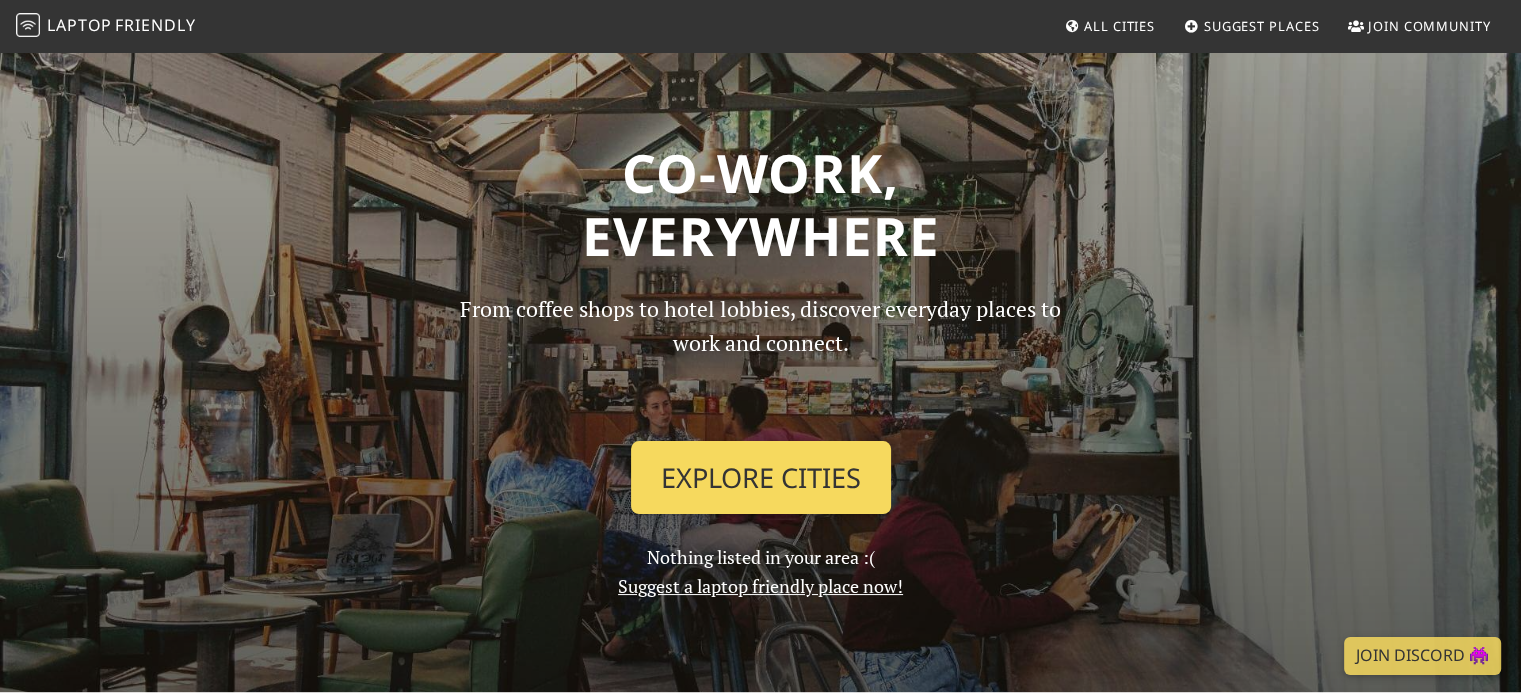 click on "Explore Cities" at bounding box center (761, 478) 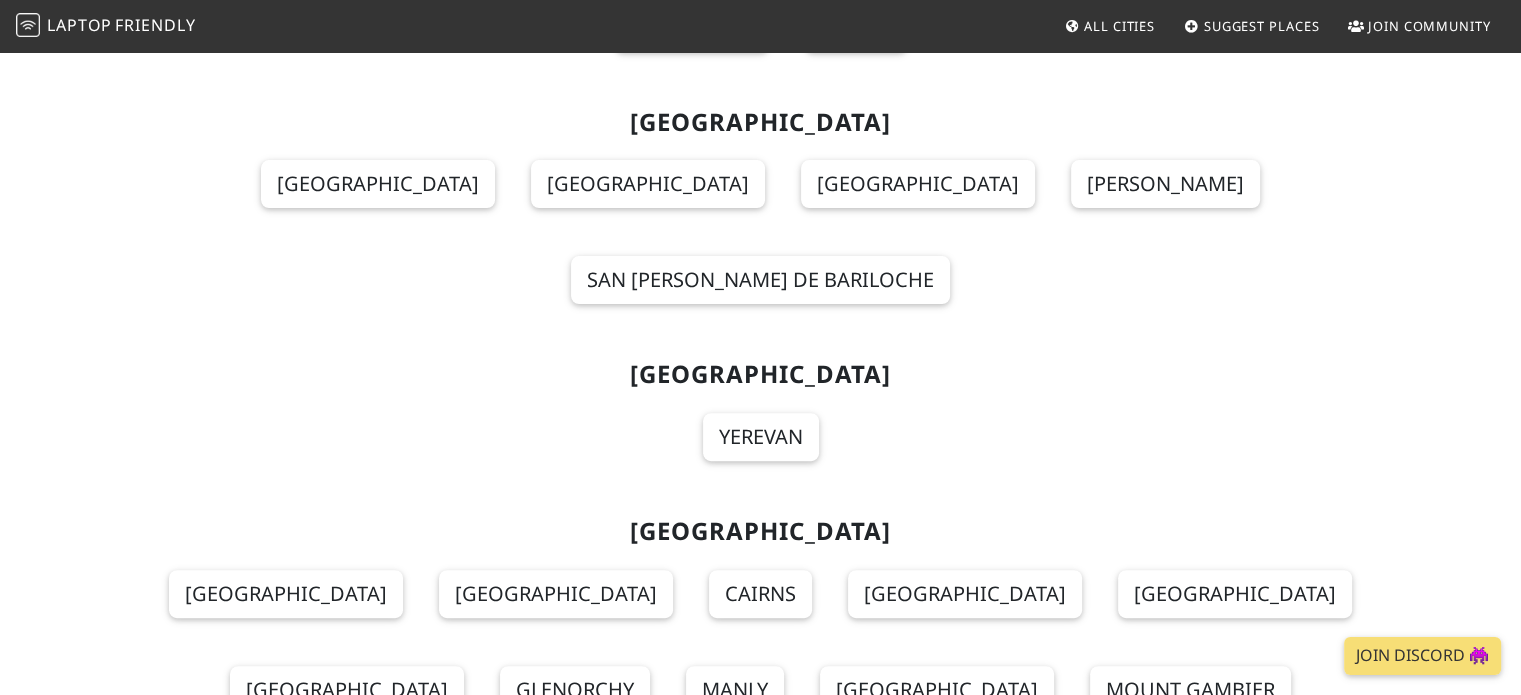 scroll, scrollTop: 600, scrollLeft: 0, axis: vertical 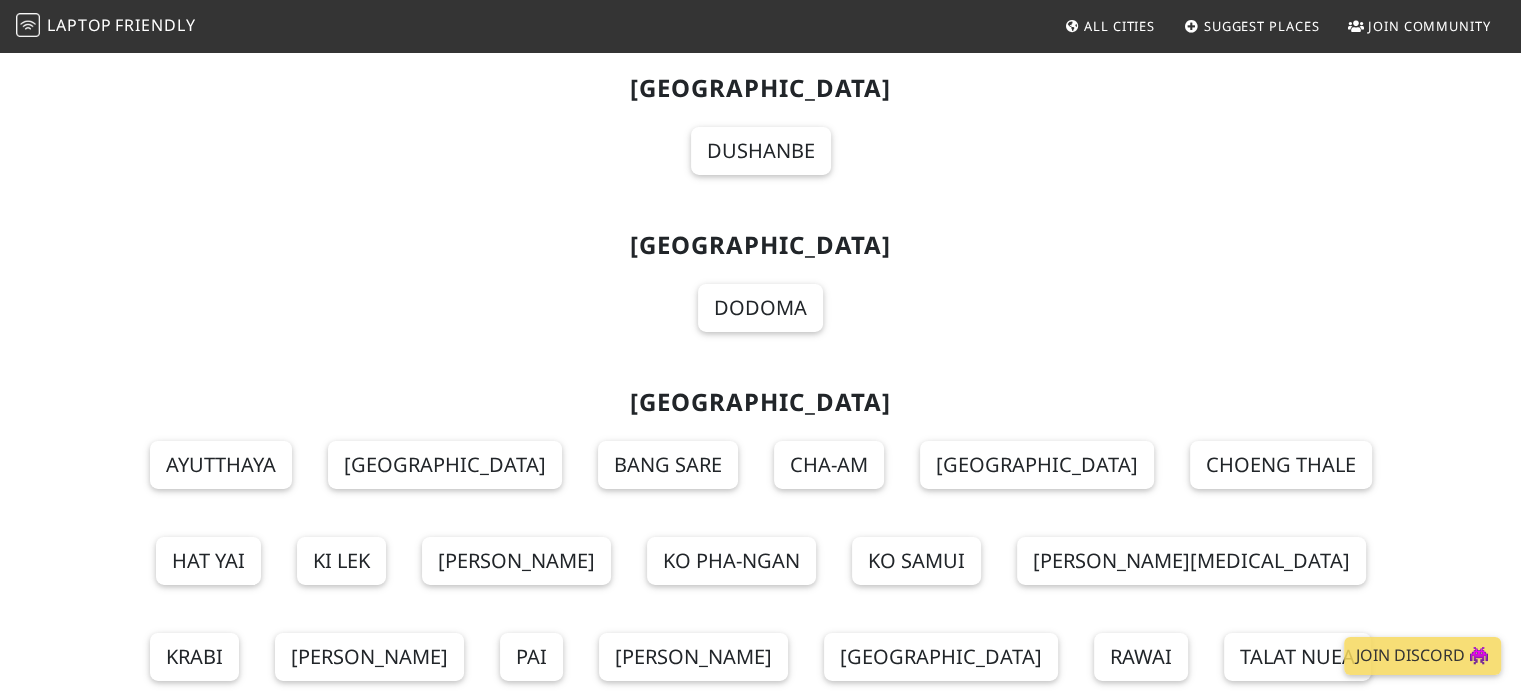 click on "London" at bounding box center [308, 2906] 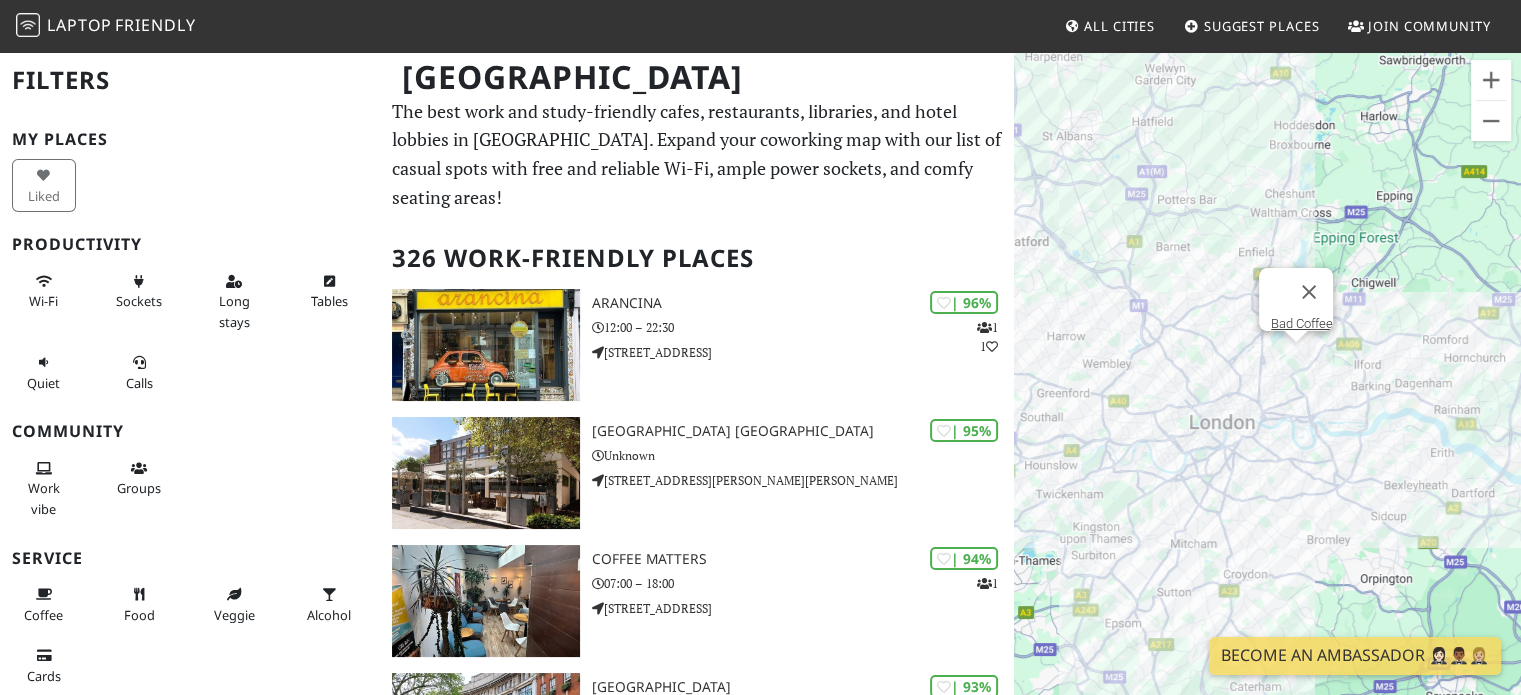 scroll, scrollTop: 0, scrollLeft: 0, axis: both 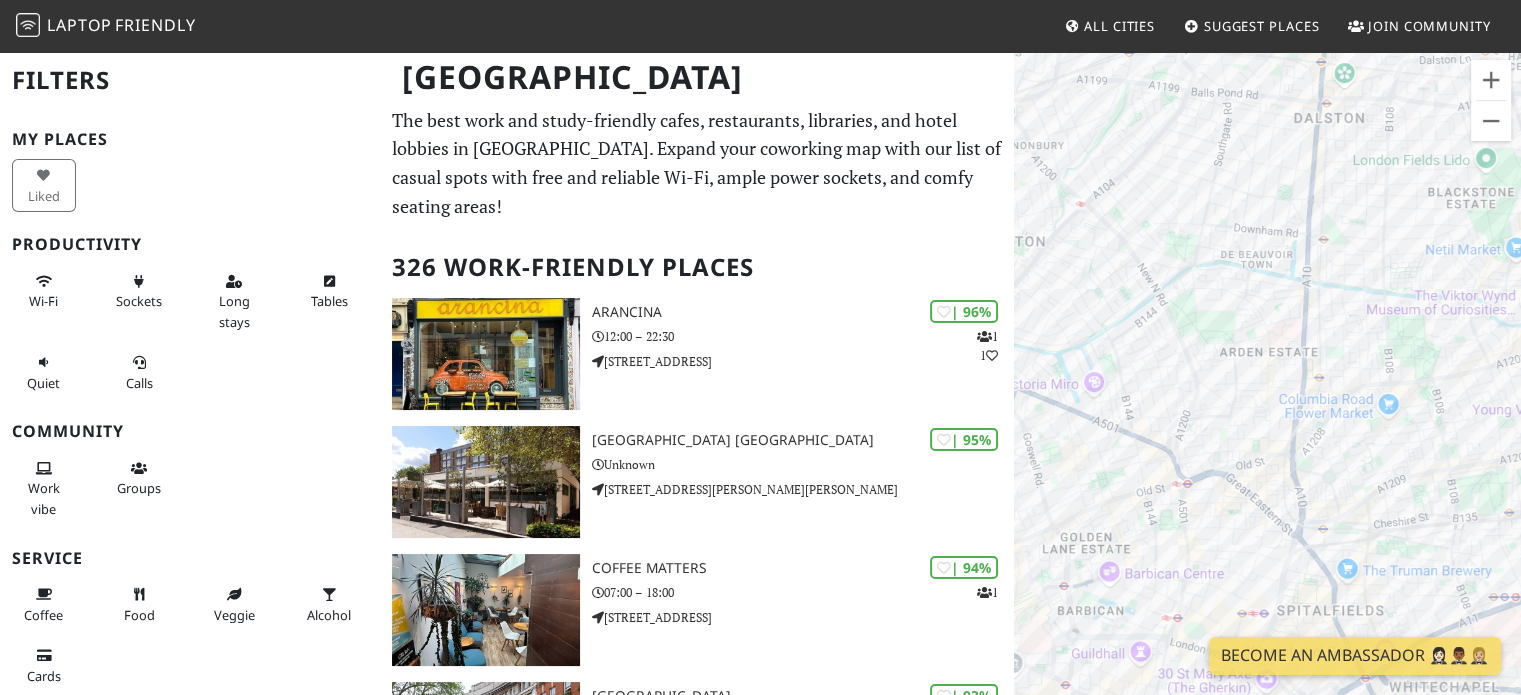 drag, startPoint x: 1282, startPoint y: 166, endPoint x: 1429, endPoint y: 369, distance: 250.6352 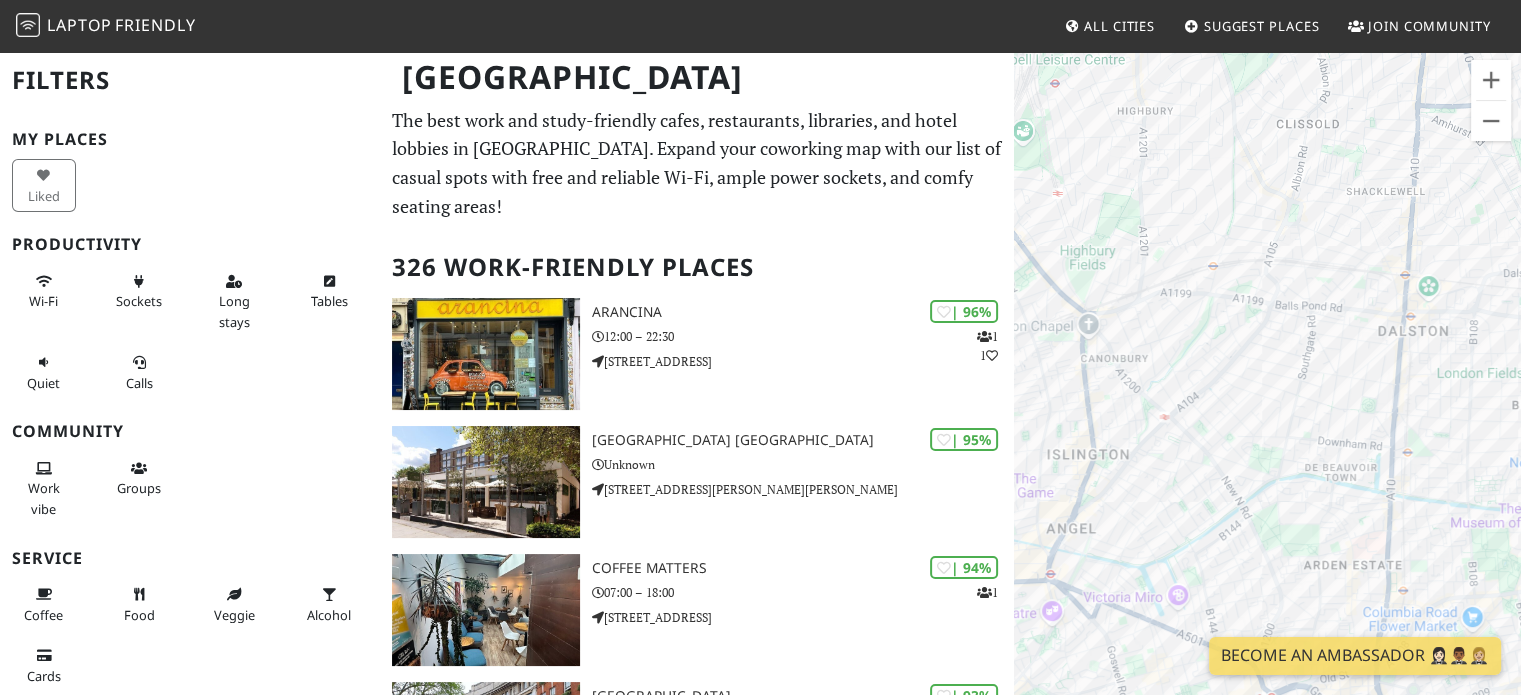 drag, startPoint x: 1272, startPoint y: 299, endPoint x: 1348, endPoint y: 502, distance: 216.76024 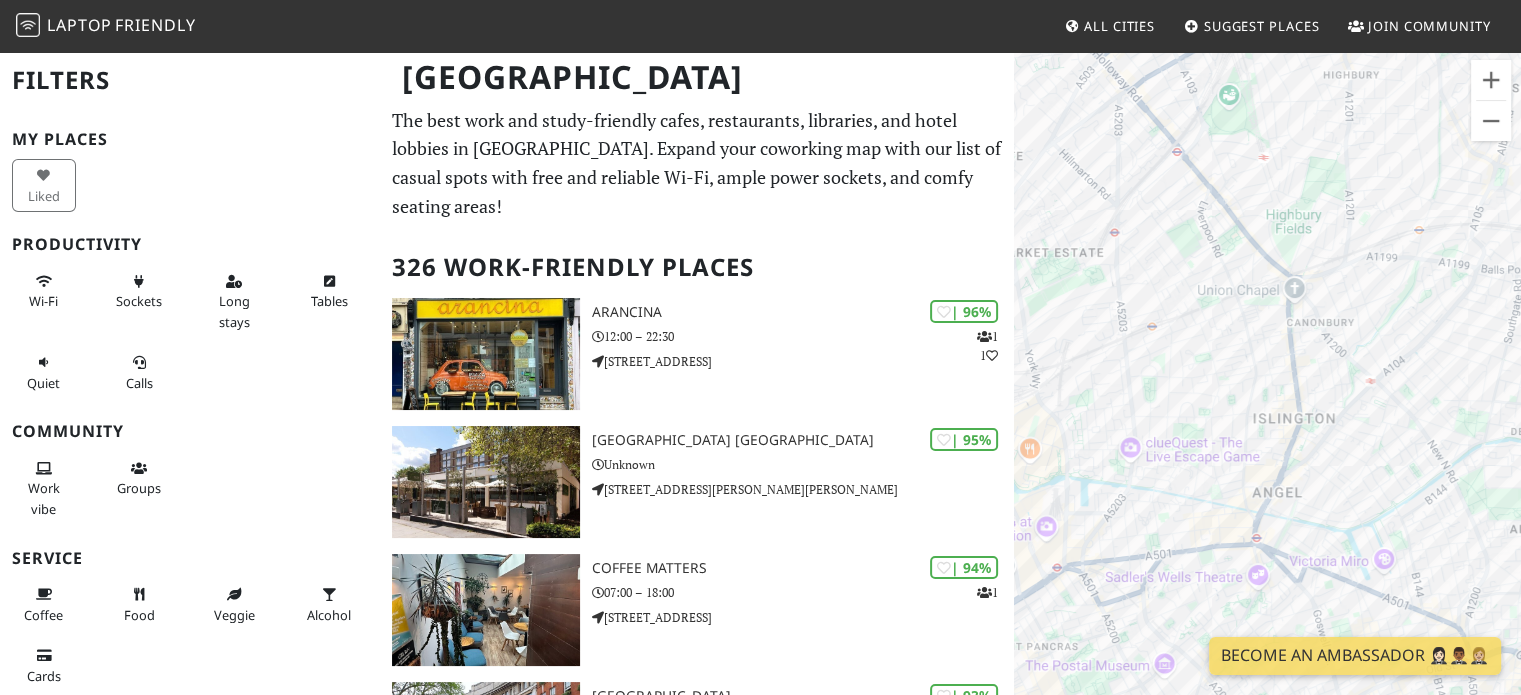 drag, startPoint x: 1189, startPoint y: 402, endPoint x: 1395, endPoint y: 364, distance: 209.47554 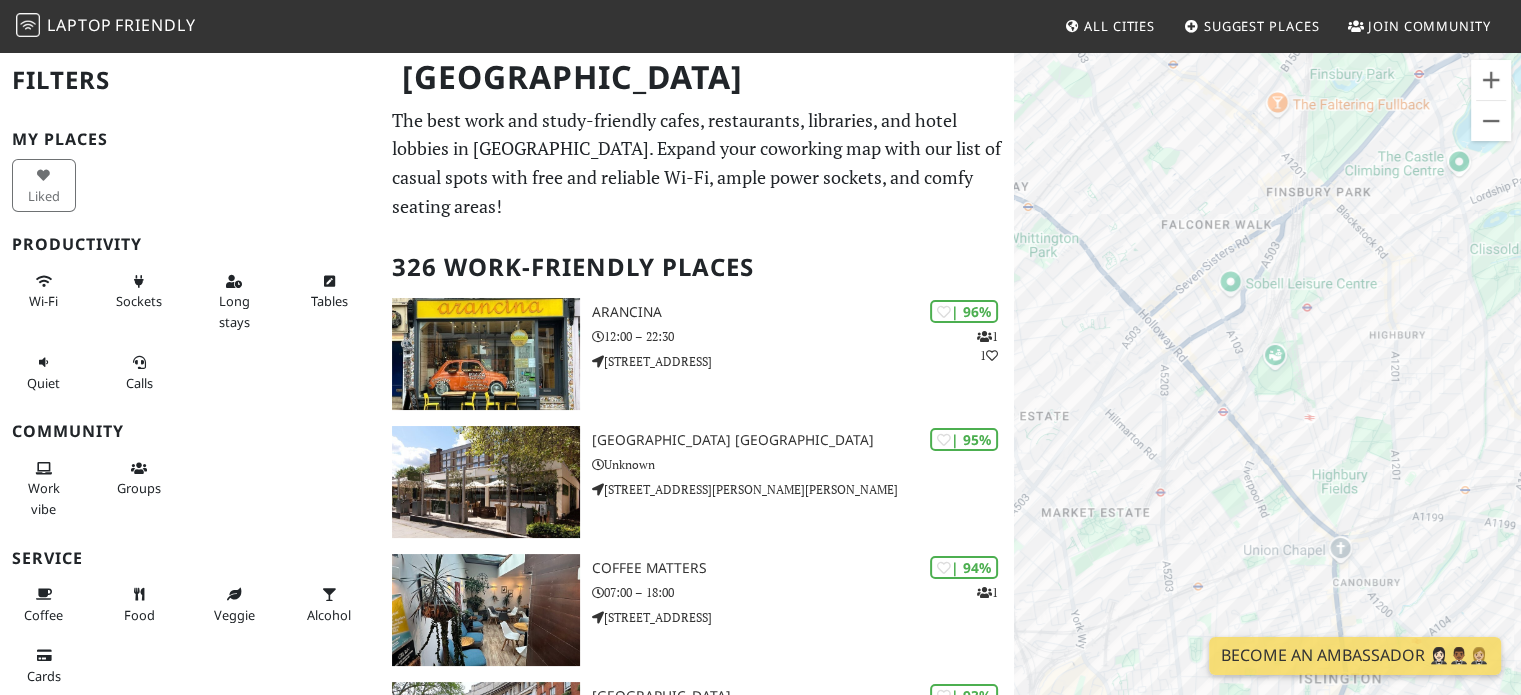 drag, startPoint x: 1243, startPoint y: 320, endPoint x: 1292, endPoint y: 581, distance: 265.55978 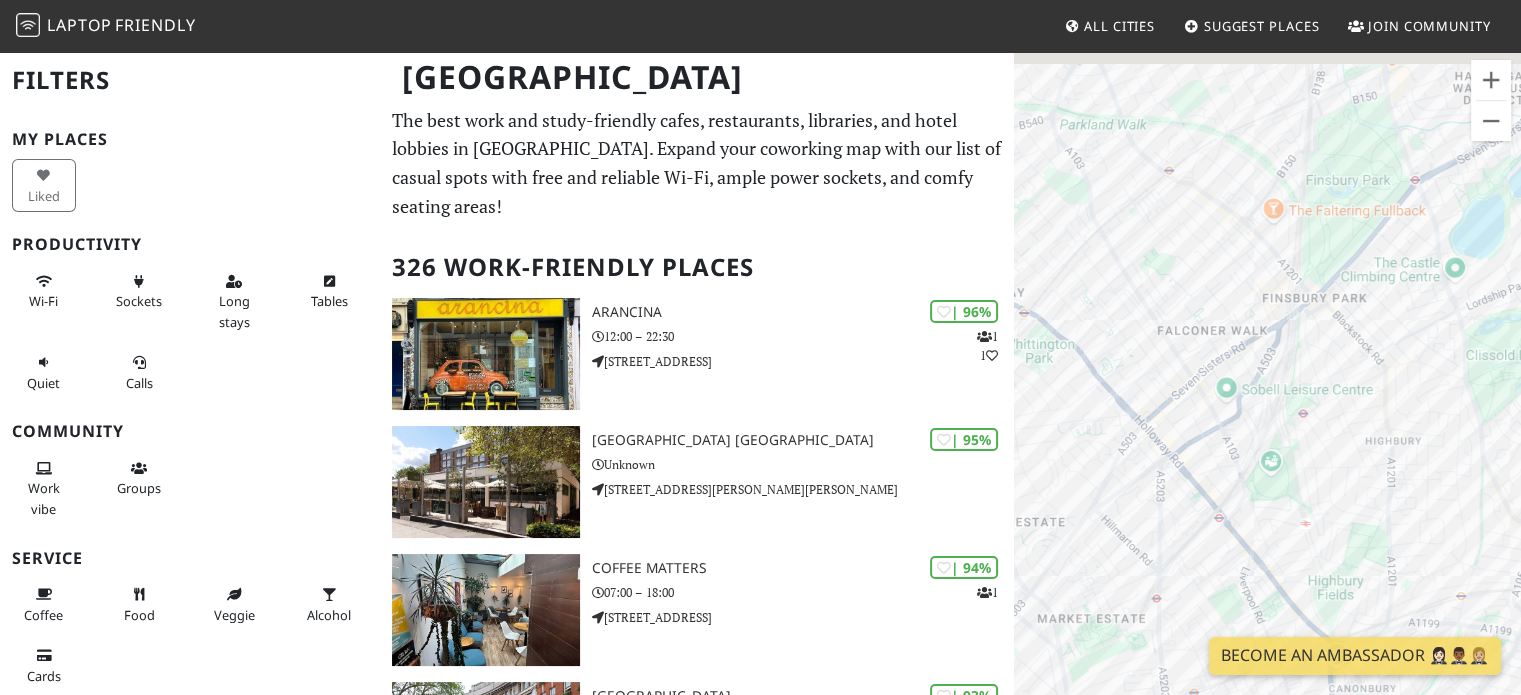 drag, startPoint x: 1326, startPoint y: 275, endPoint x: 1328, endPoint y: 483, distance: 208.00961 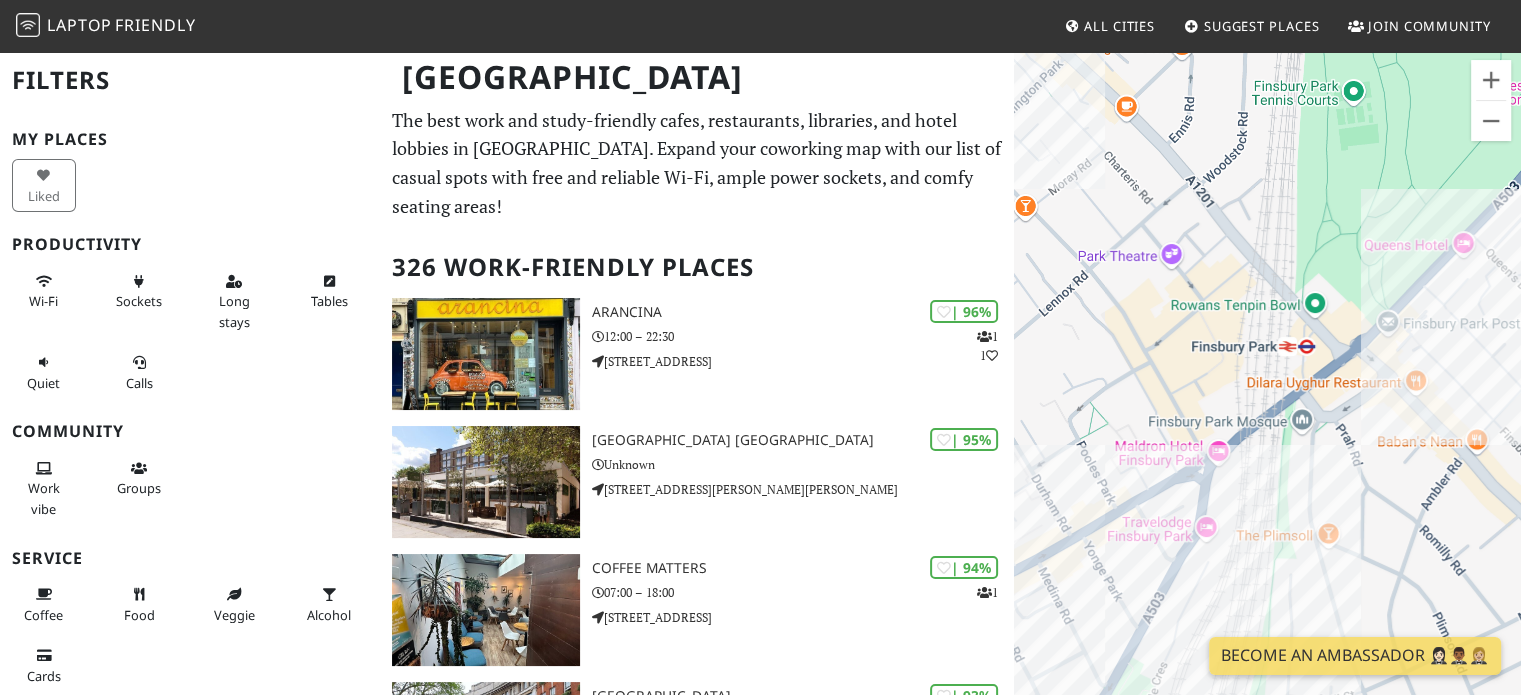 drag, startPoint x: 1313, startPoint y: 350, endPoint x: 1380, endPoint y: 596, distance: 254.96078 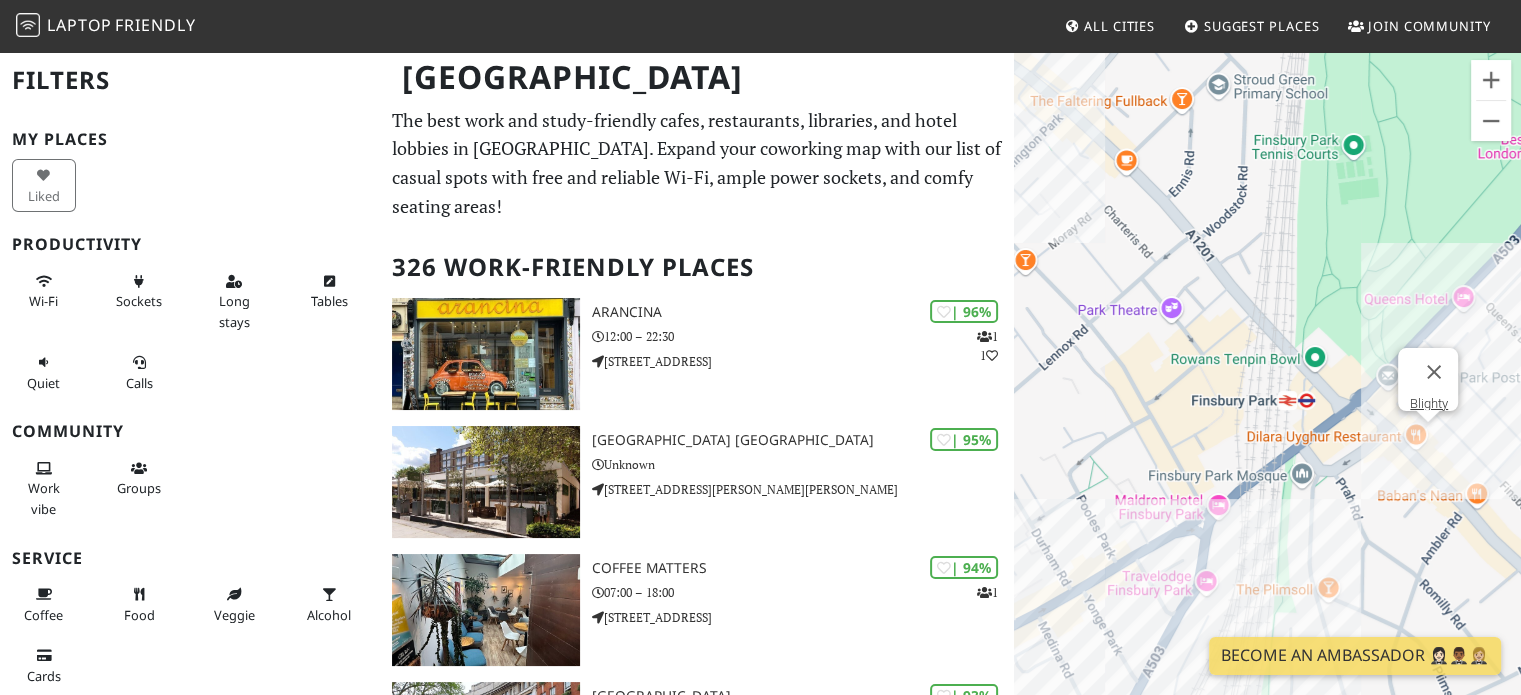 click on "To navigate, press the arrow keys. Blighty" at bounding box center (1267, 397) 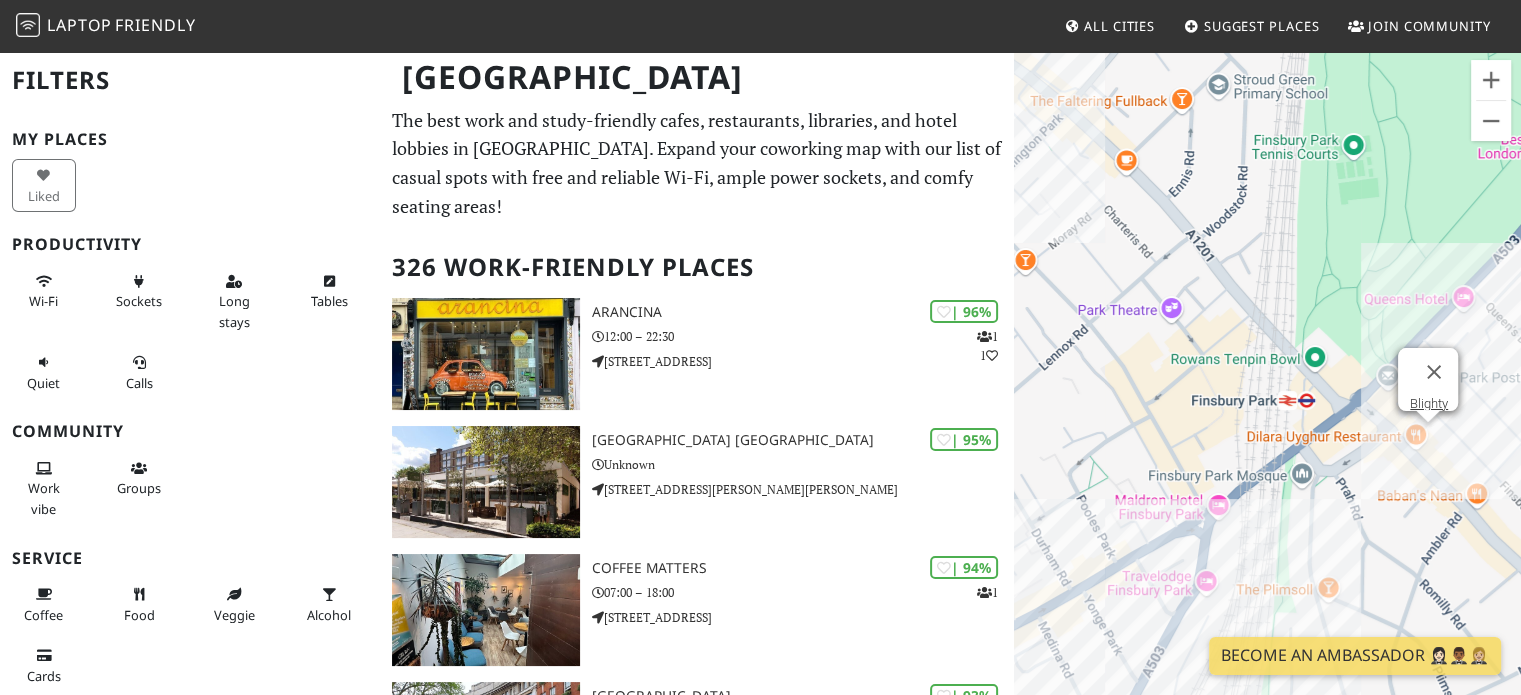 click on "To navigate, press the arrow keys. Blighty Blighty" at bounding box center [1267, 397] 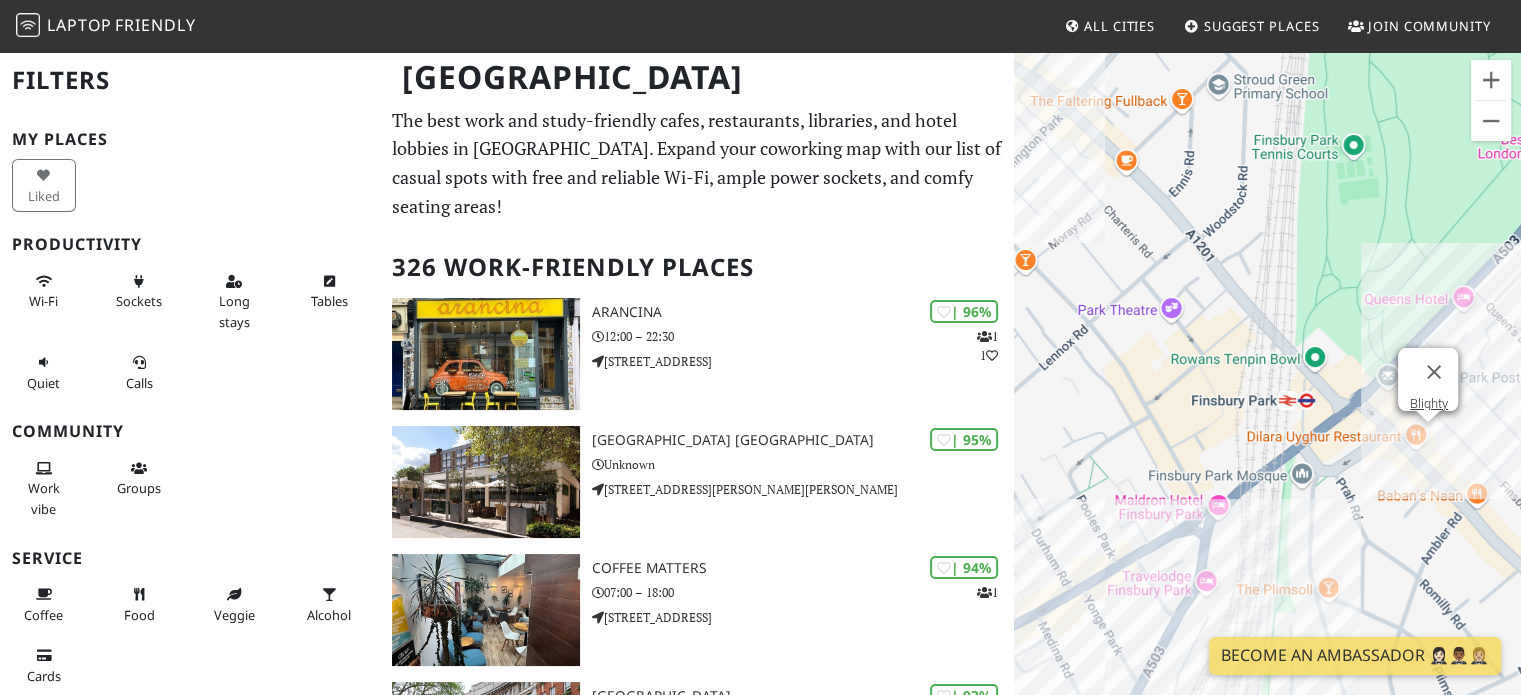 click on "To navigate, press the arrow keys. Blighty Blighty" at bounding box center (1267, 397) 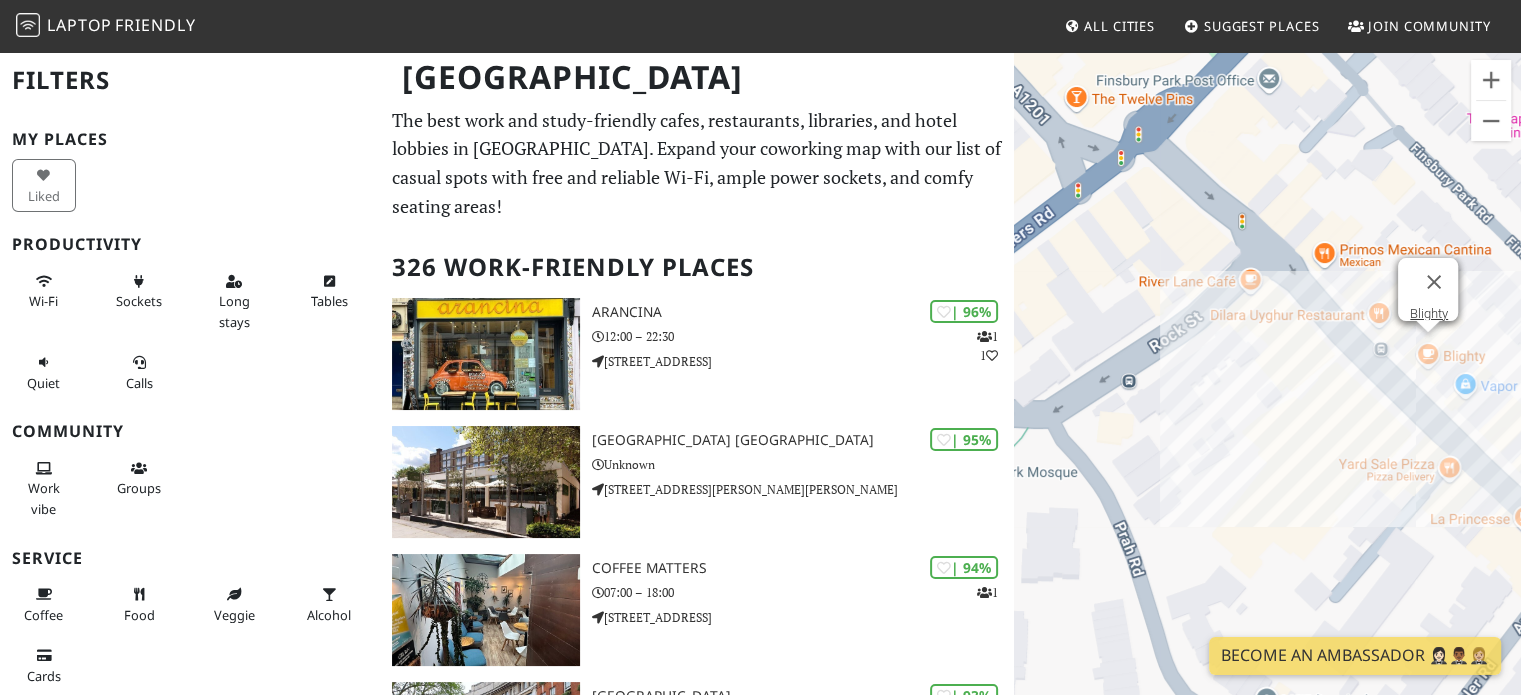click on "To navigate, press the arrow keys. Blighty Blighty" at bounding box center (1267, 397) 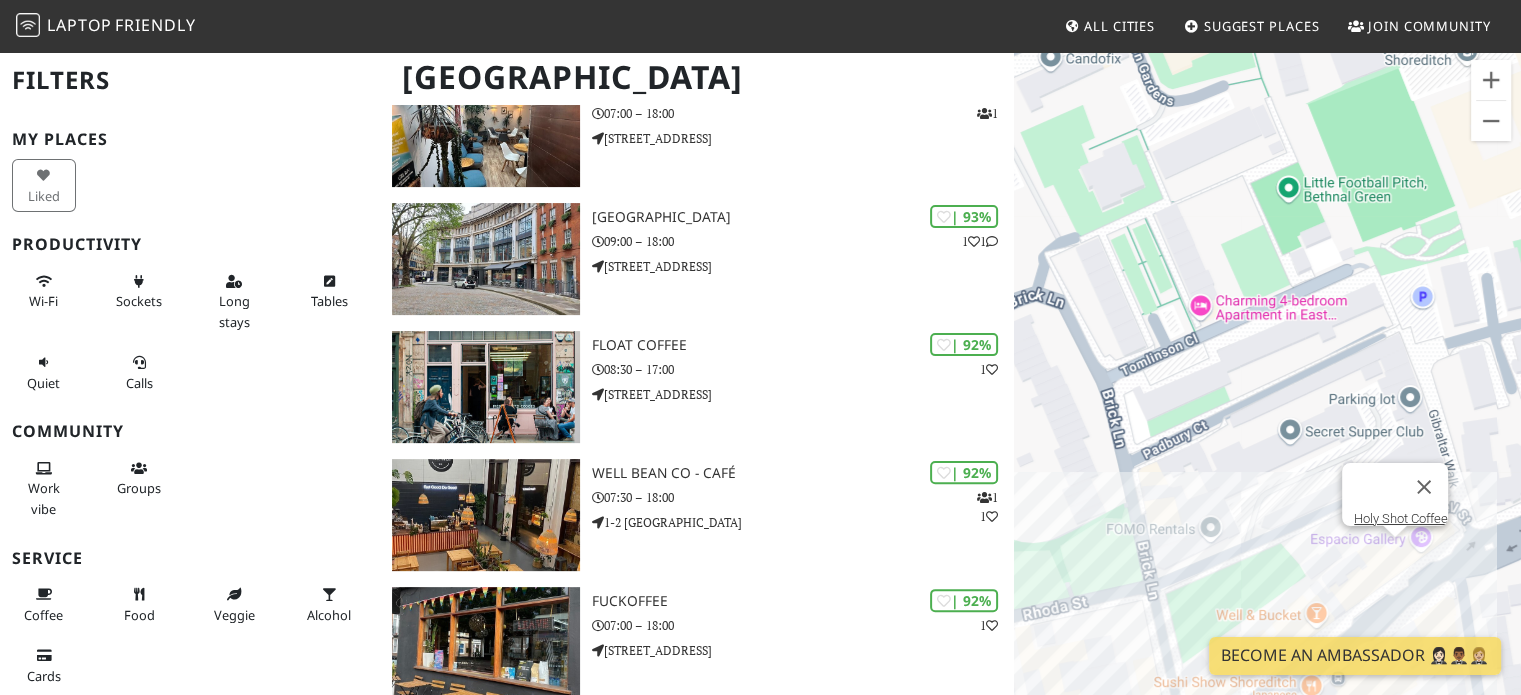 scroll, scrollTop: 600, scrollLeft: 0, axis: vertical 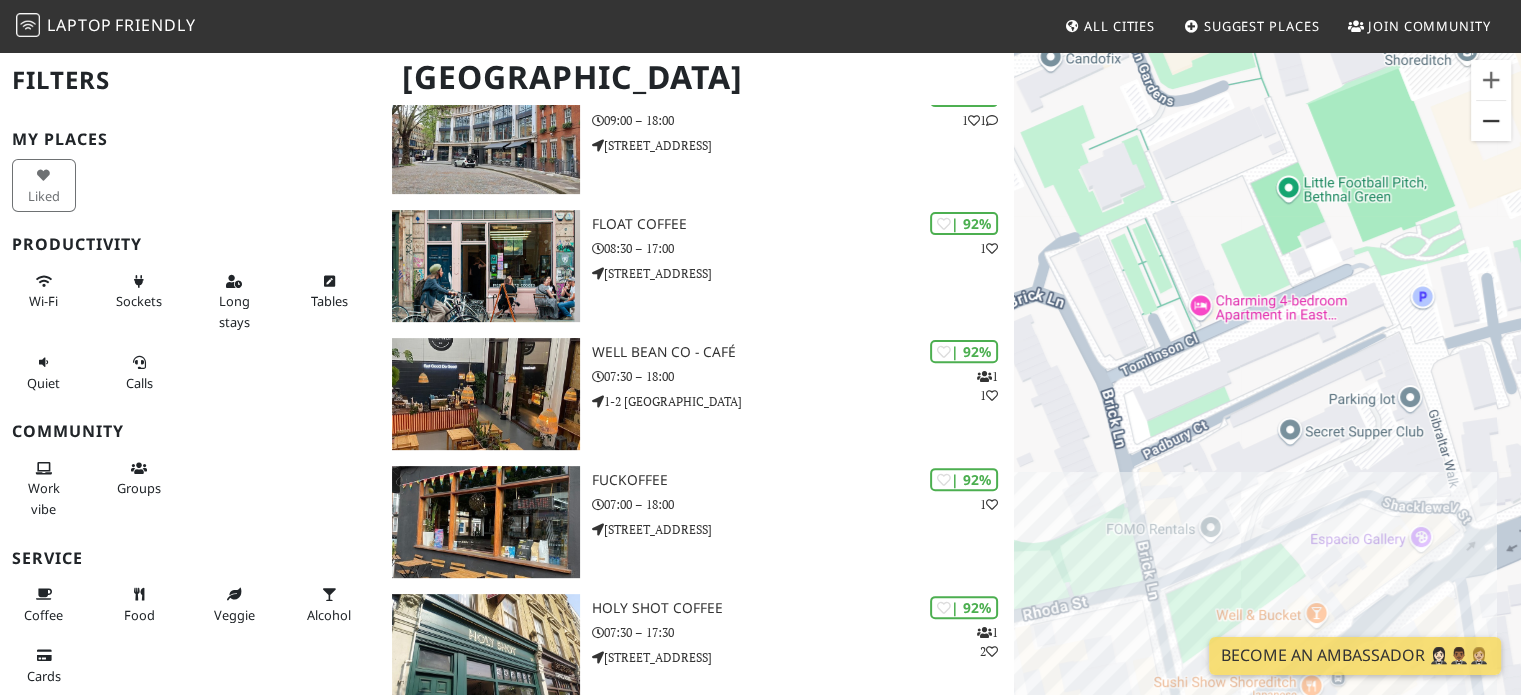 click at bounding box center (1491, 121) 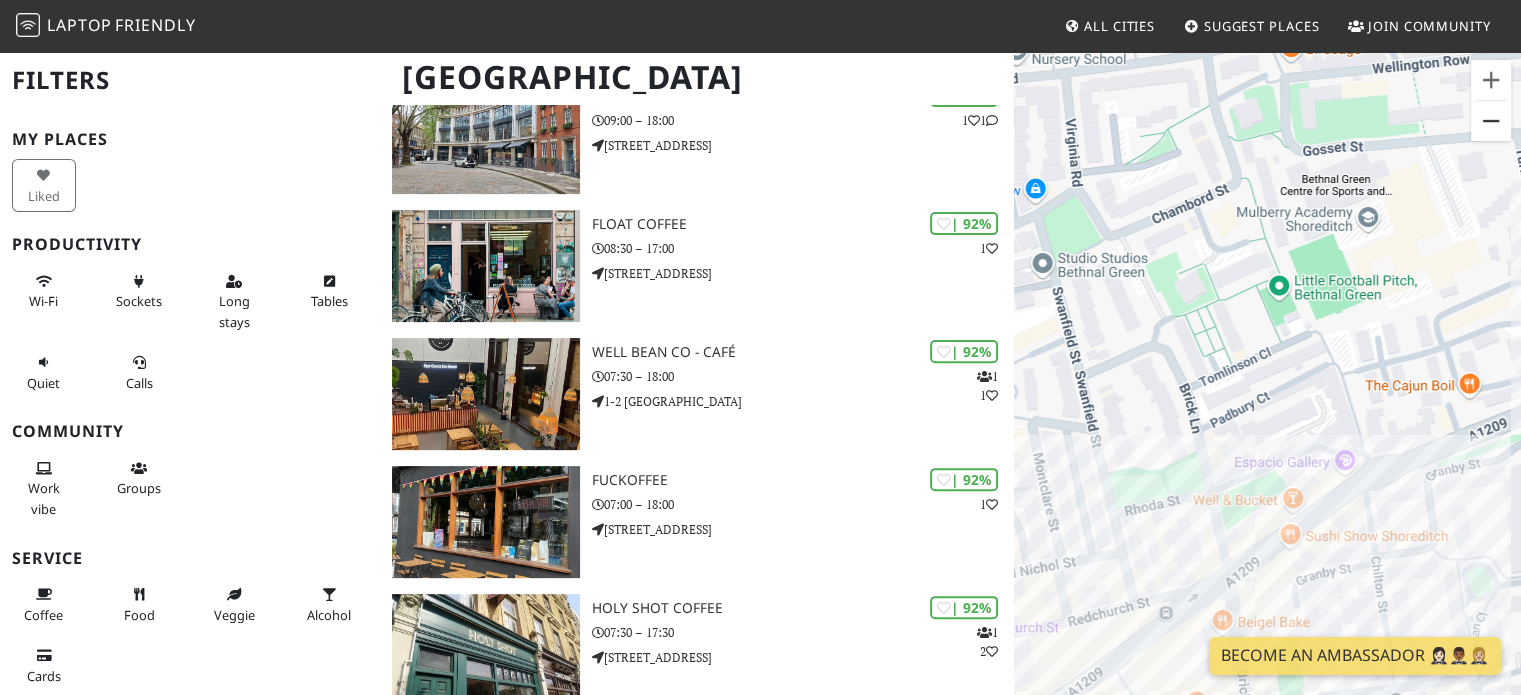 click at bounding box center [1491, 121] 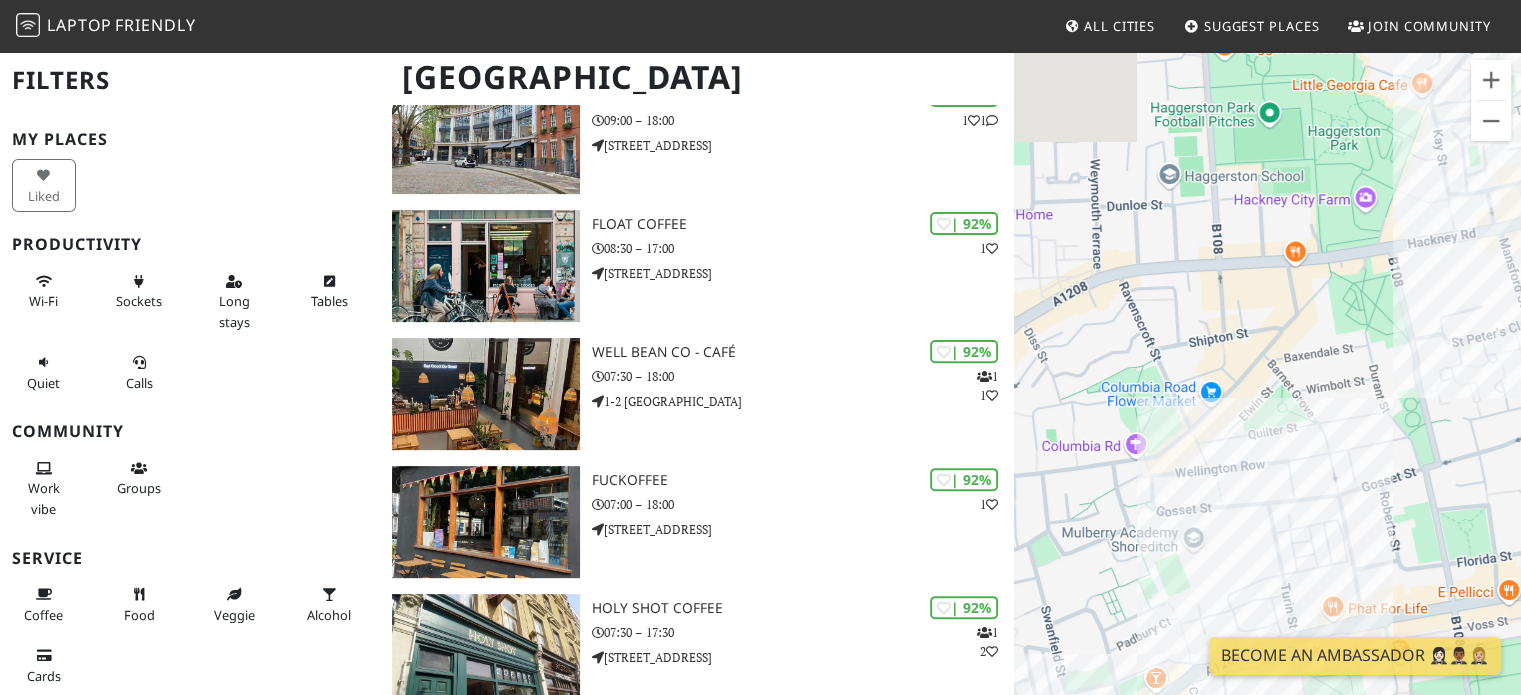 drag, startPoint x: 1350, startPoint y: 379, endPoint x: 1225, endPoint y: 634, distance: 283.98944 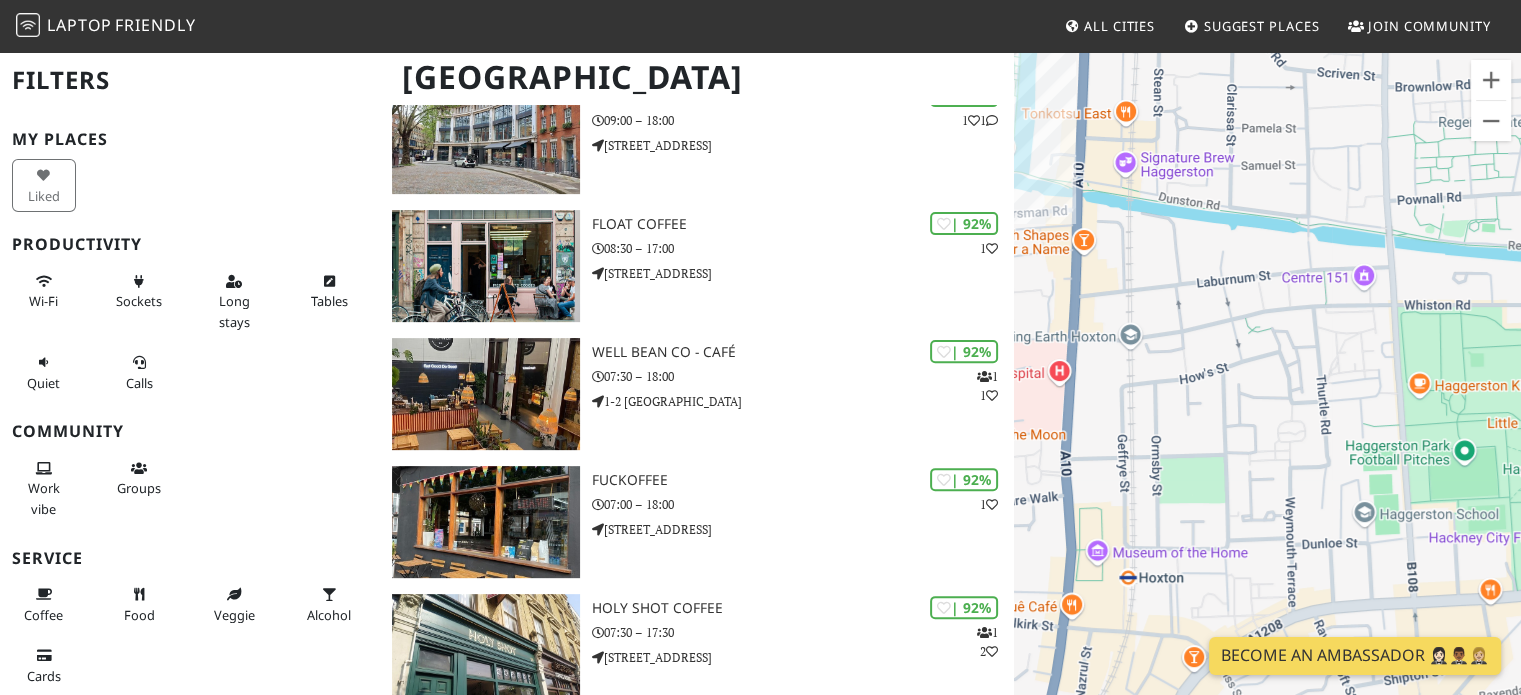 drag, startPoint x: 1186, startPoint y: 329, endPoint x: 1384, endPoint y: 648, distance: 375.45306 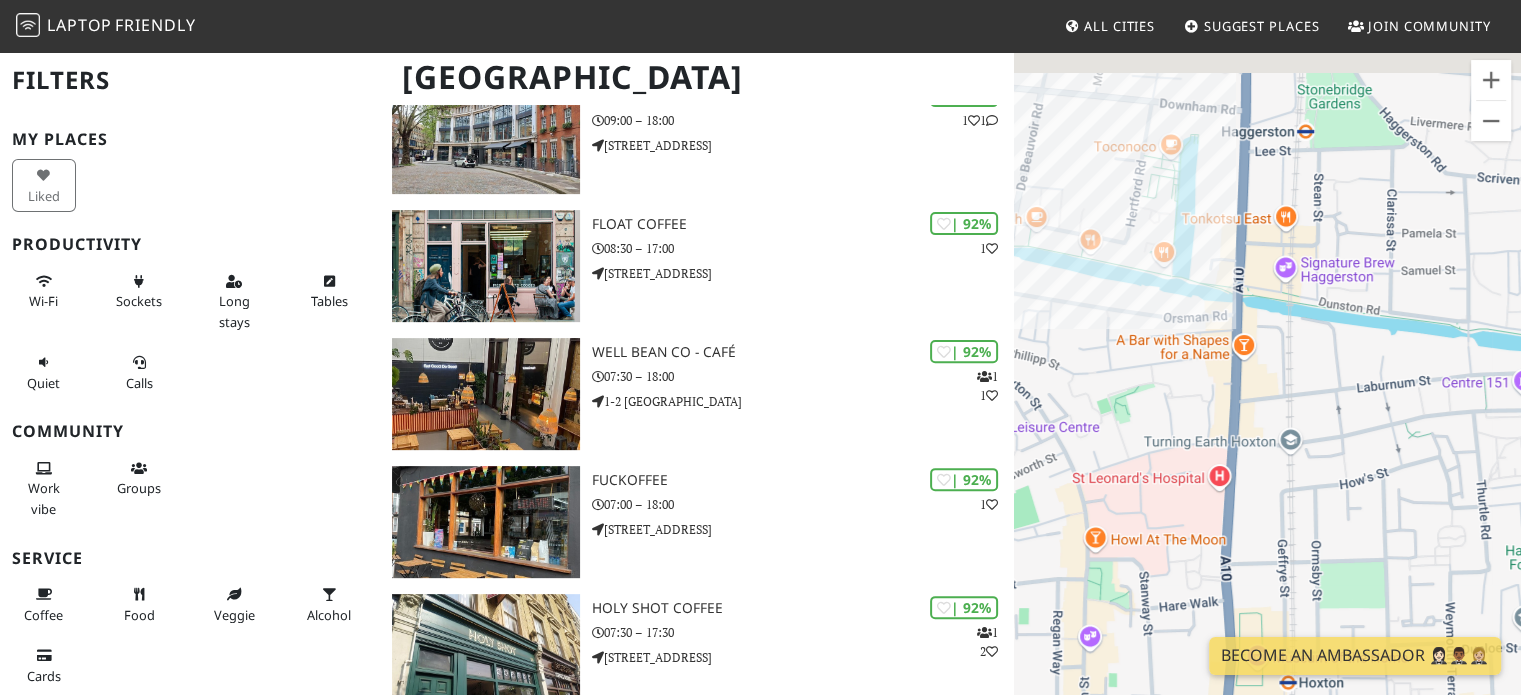drag, startPoint x: 1276, startPoint y: 462, endPoint x: 1514, endPoint y: 612, distance: 281.32544 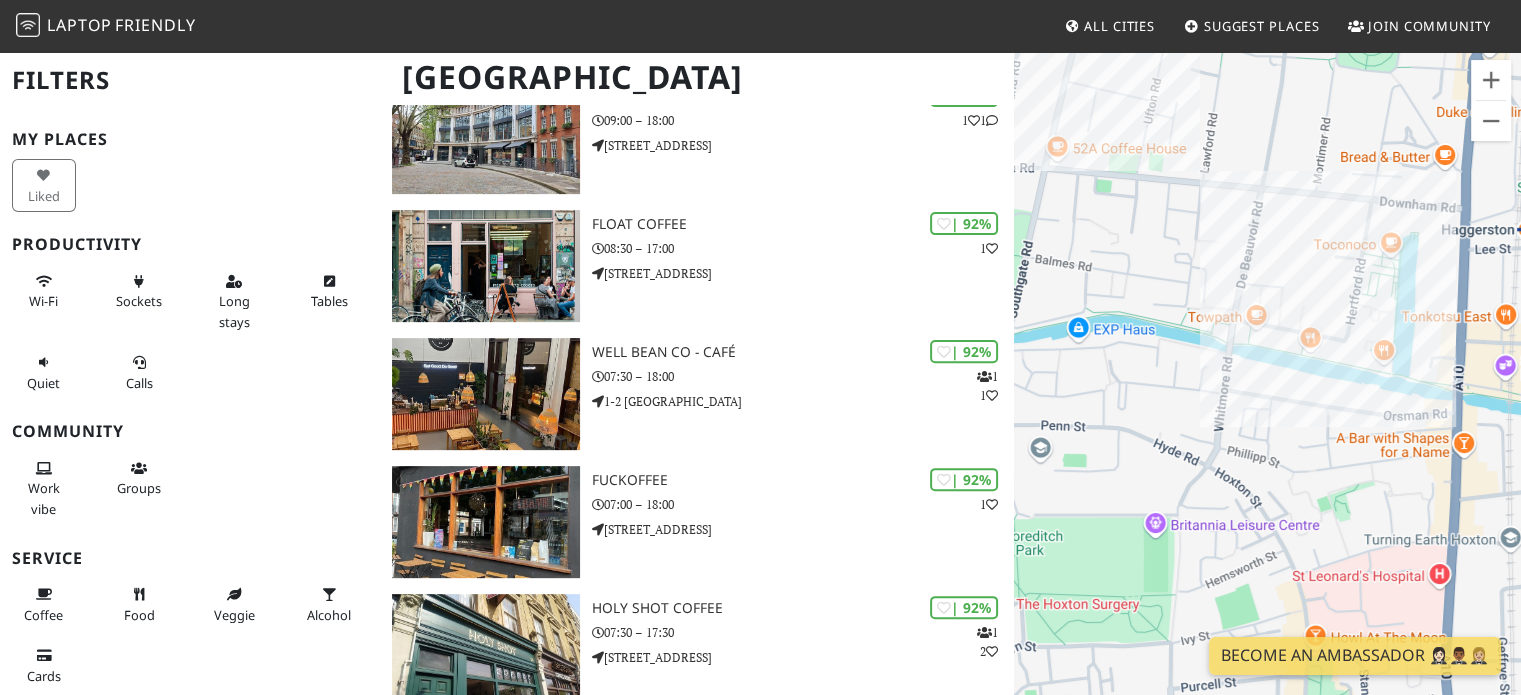 drag, startPoint x: 1240, startPoint y: 462, endPoint x: 1366, endPoint y: 488, distance: 128.65457 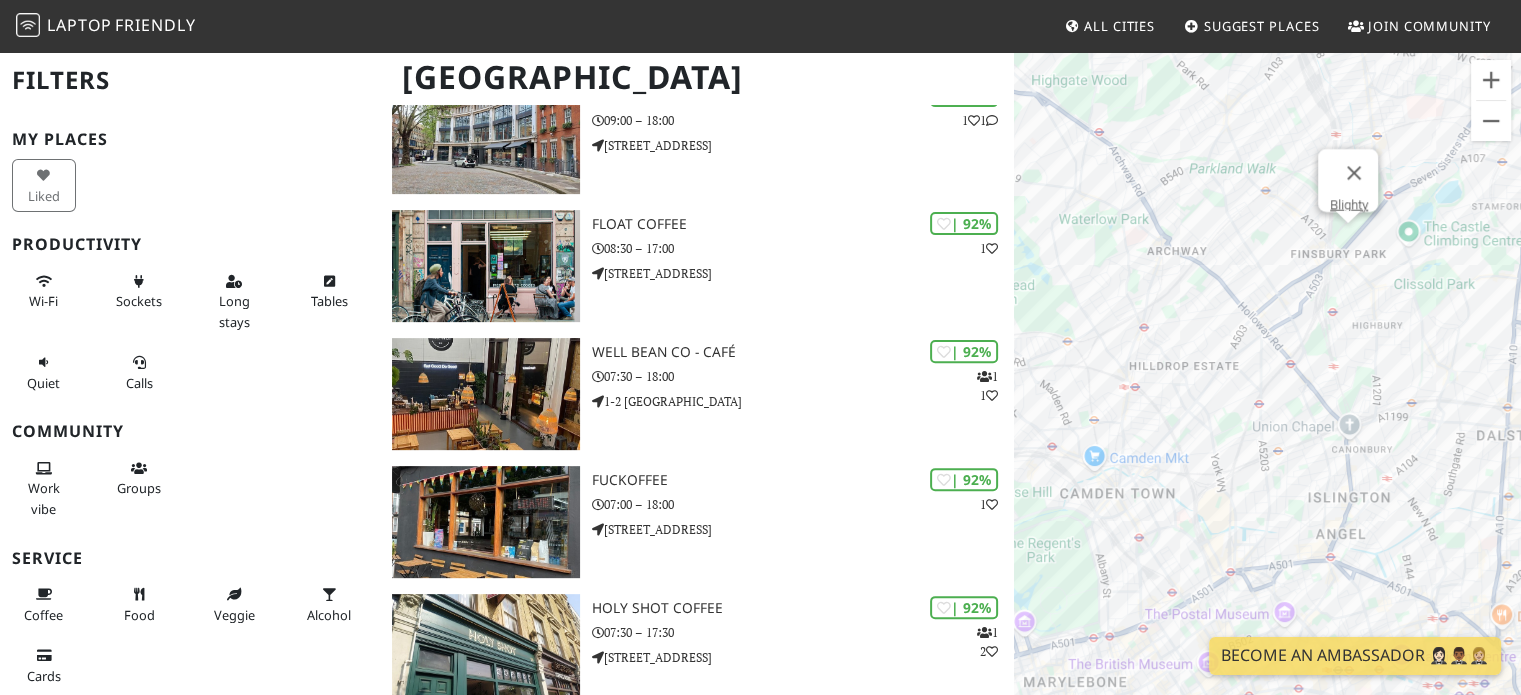 drag, startPoint x: 1220, startPoint y: 167, endPoint x: 1428, endPoint y: 346, distance: 274.41757 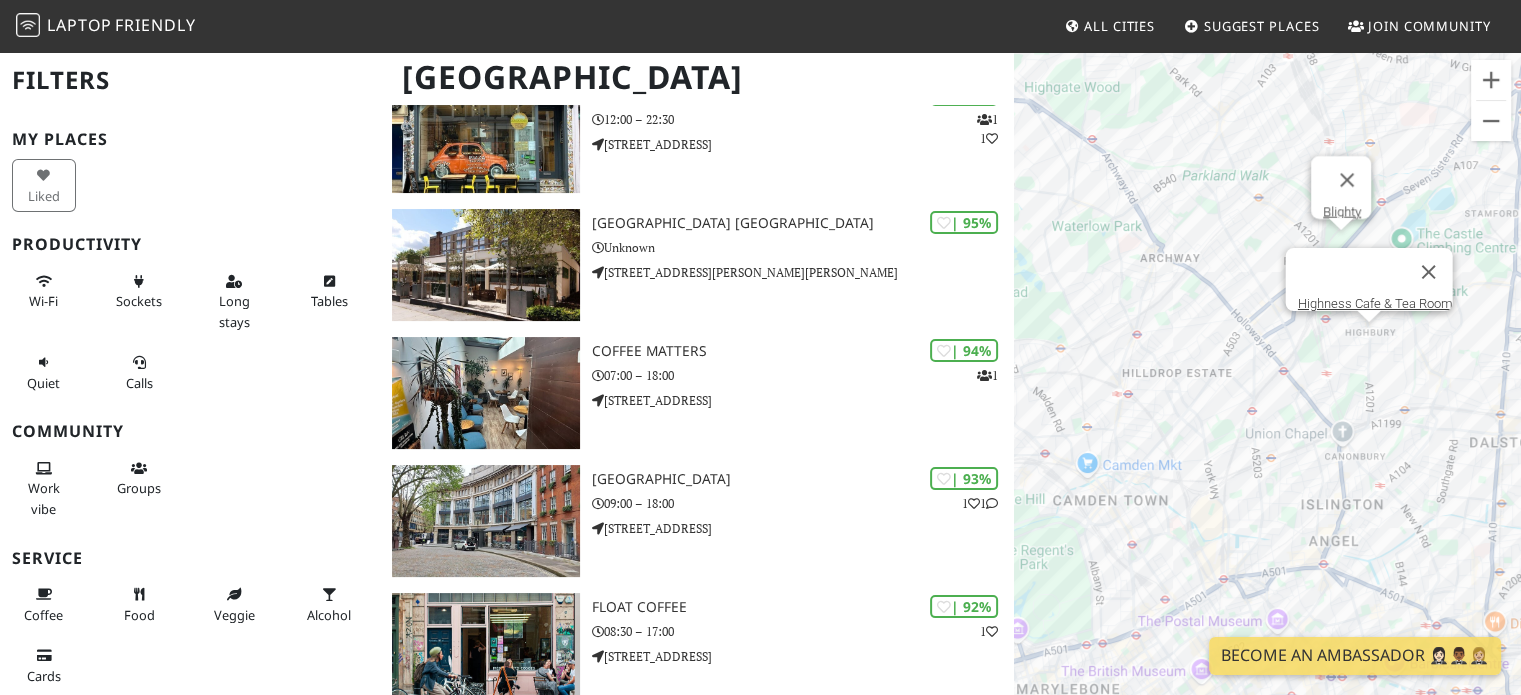 scroll, scrollTop: 200, scrollLeft: 0, axis: vertical 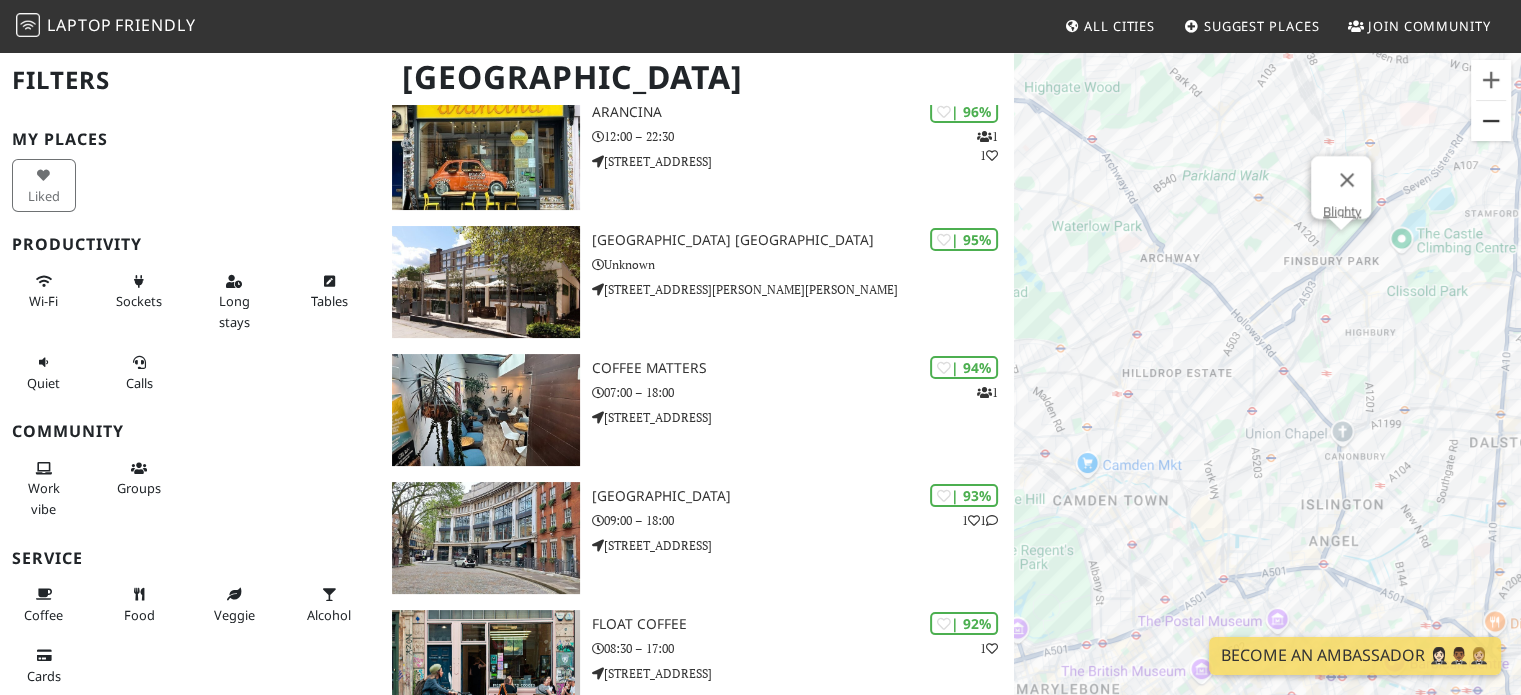 click at bounding box center [1491, 121] 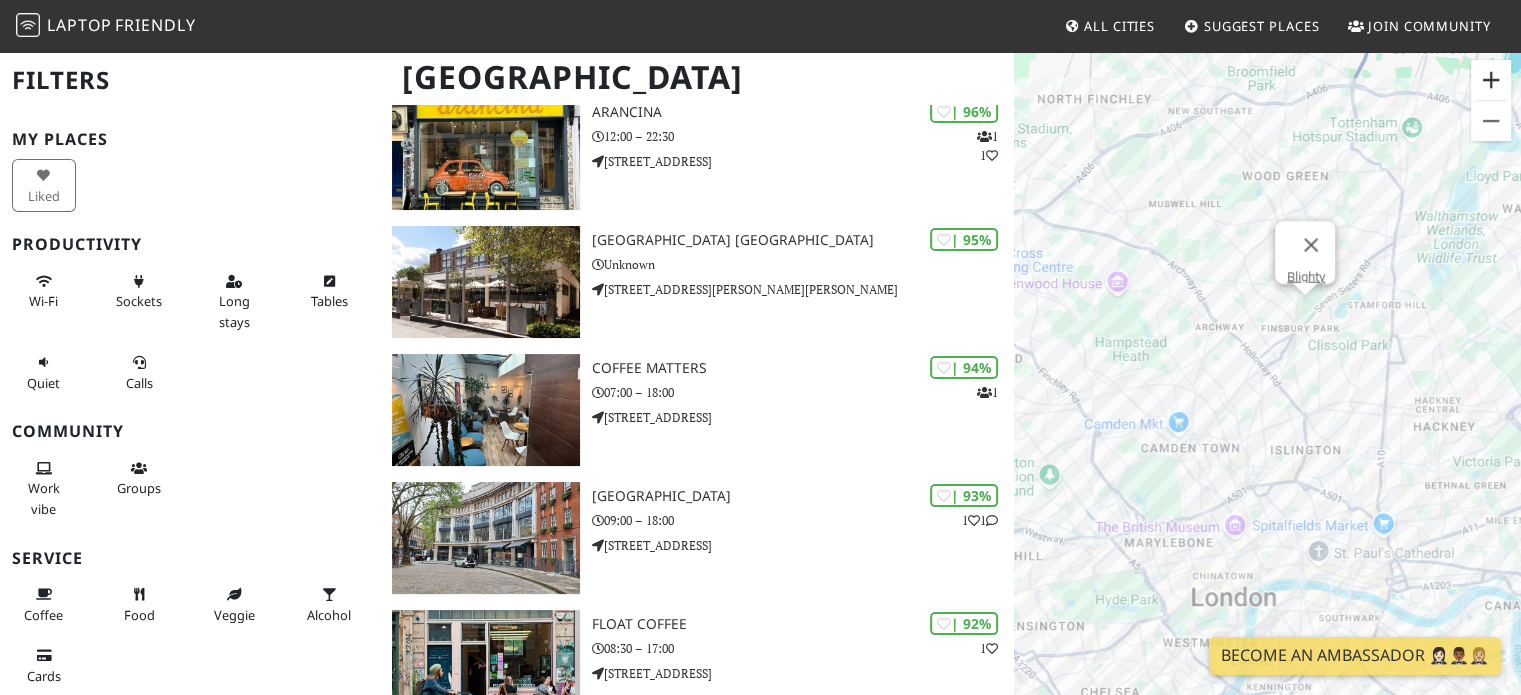 click at bounding box center (1491, 80) 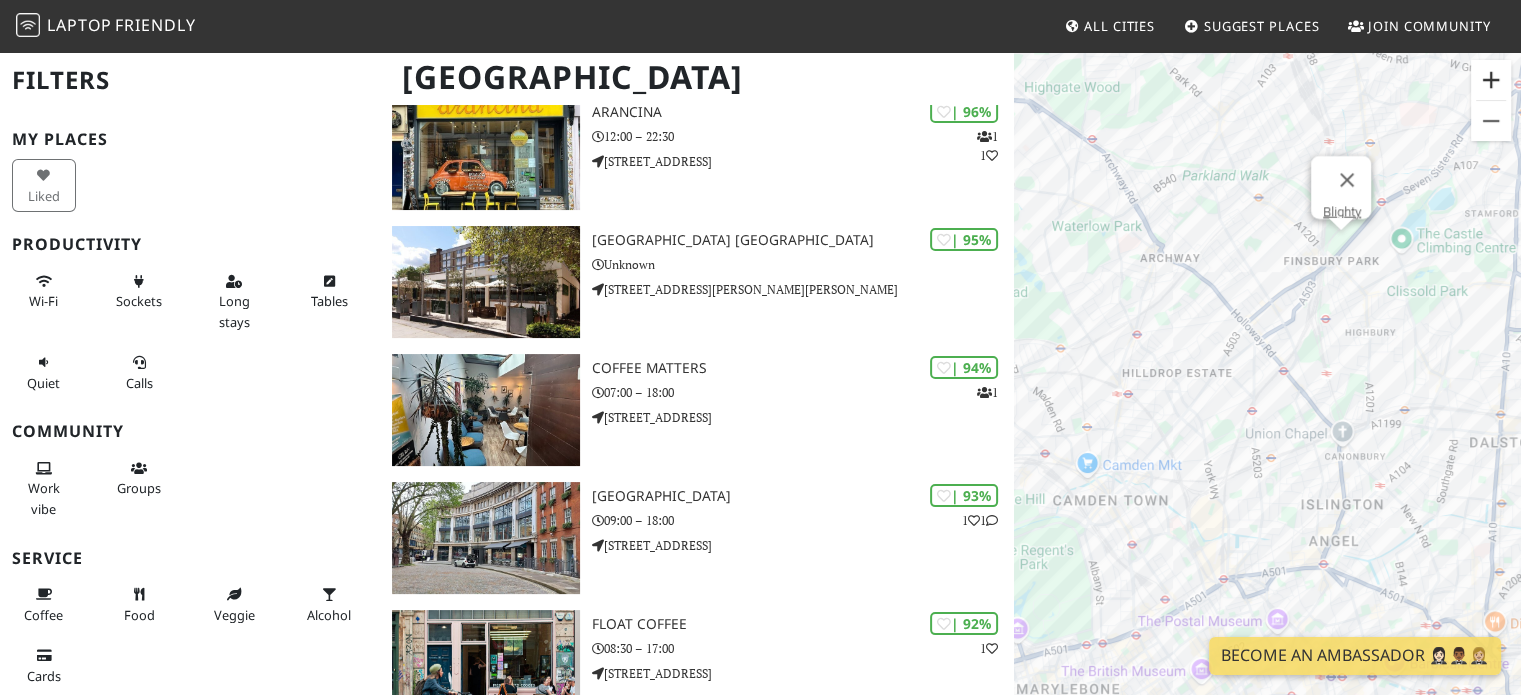click at bounding box center [1491, 80] 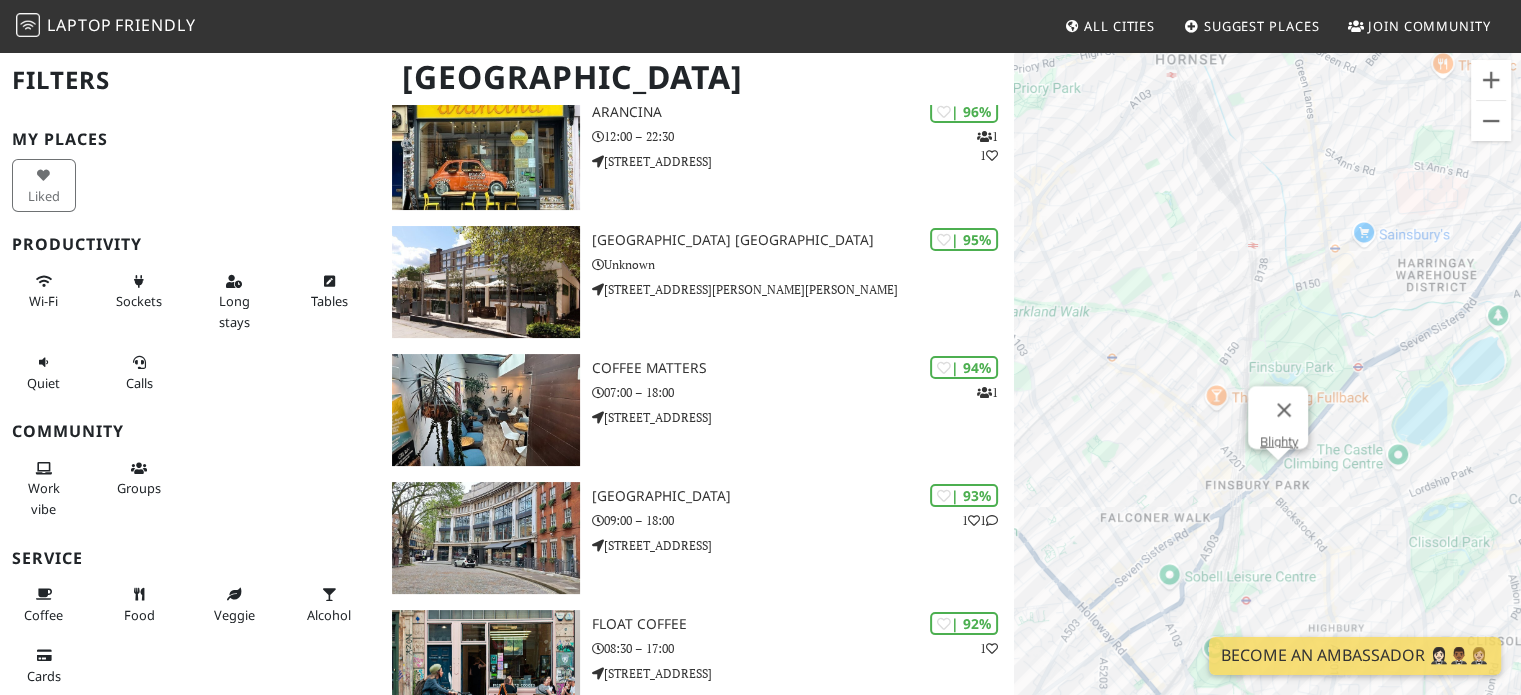 drag, startPoint x: 1429, startPoint y: 211, endPoint x: 1285, endPoint y: 586, distance: 401.69766 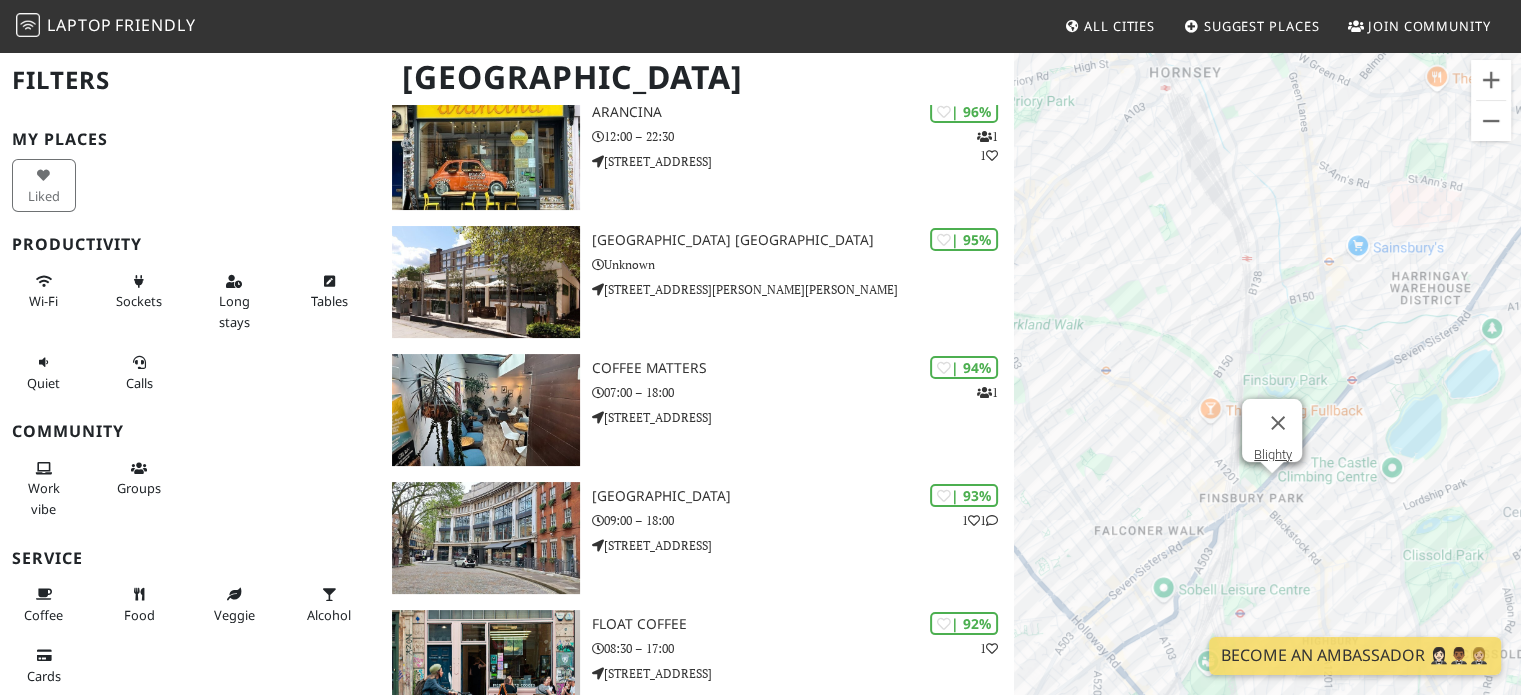 click on "To navigate, press the arrow keys. Blighty Blighty" at bounding box center [1267, 397] 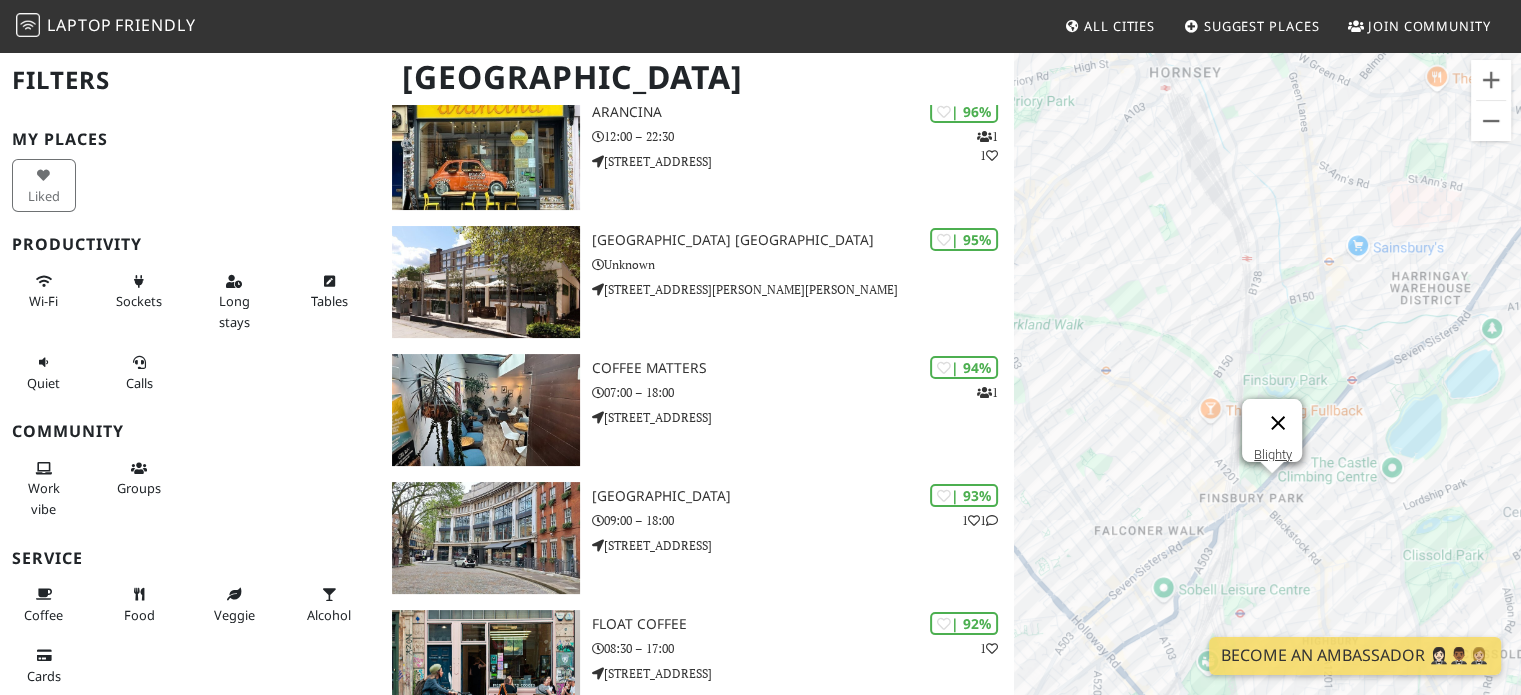 click at bounding box center [1278, 423] 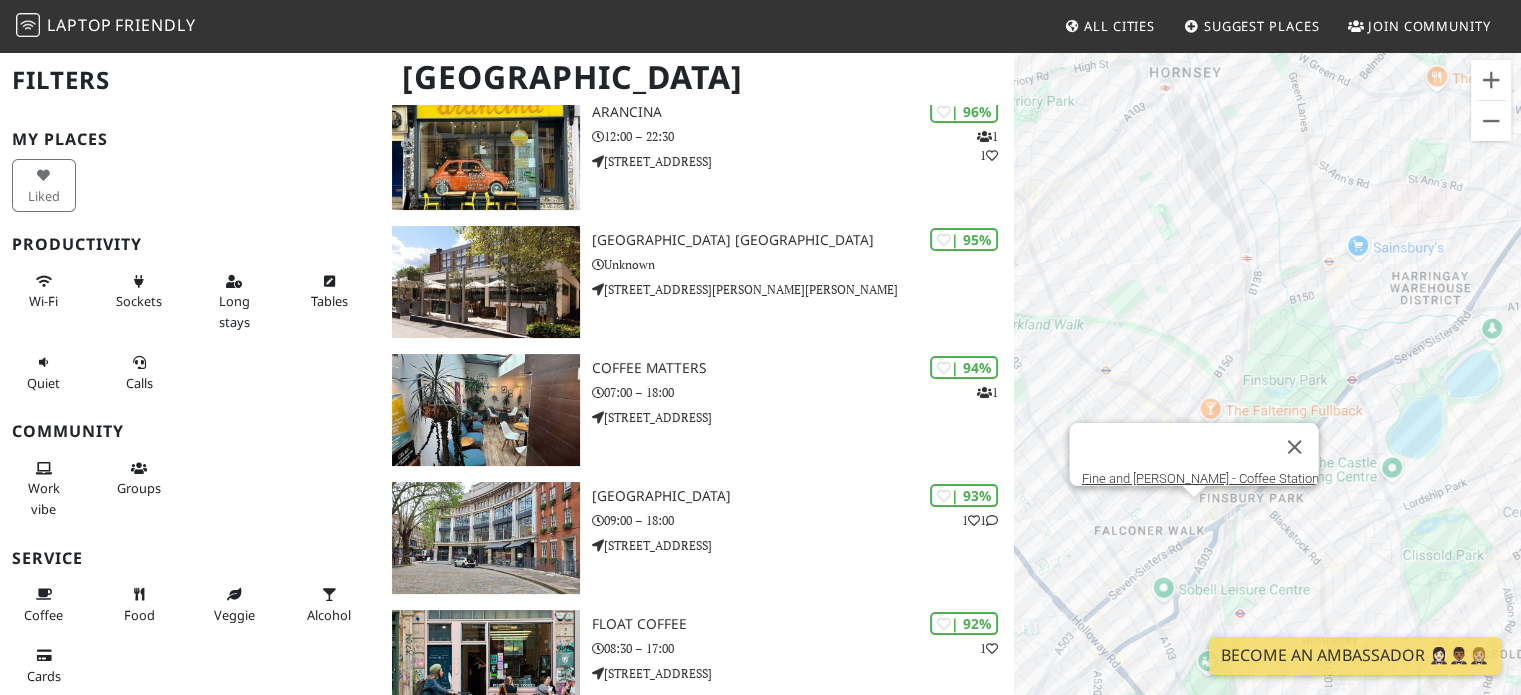 click on "To navigate, press the arrow keys. Fine and [PERSON_NAME] - [GEOGRAPHIC_DATA]" at bounding box center [1267, 397] 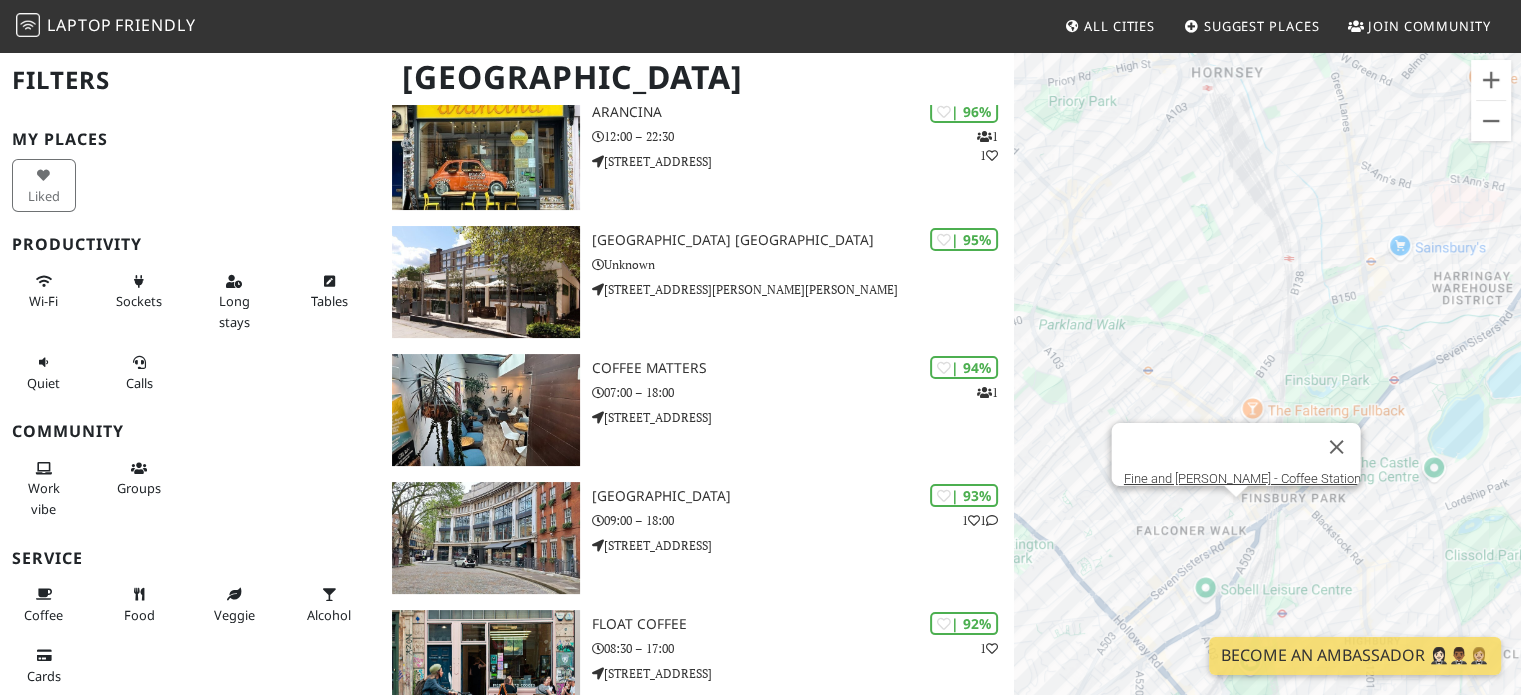 click on "To navigate, press the arrow keys. Fine and [PERSON_NAME] - [GEOGRAPHIC_DATA]" at bounding box center [1267, 397] 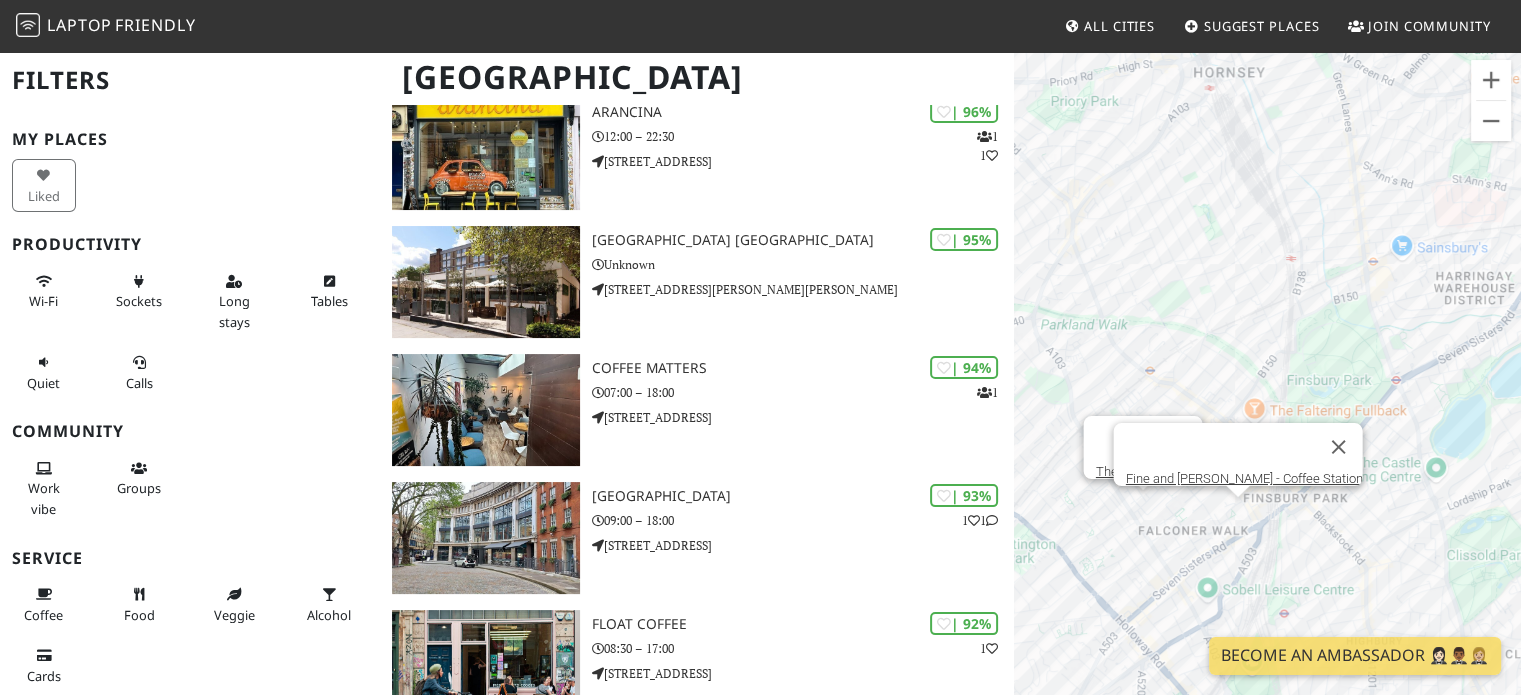 click on "To navigate, press the arrow keys. Fine and [PERSON_NAME] - Coffee Station The Roasting Shed" at bounding box center [1267, 397] 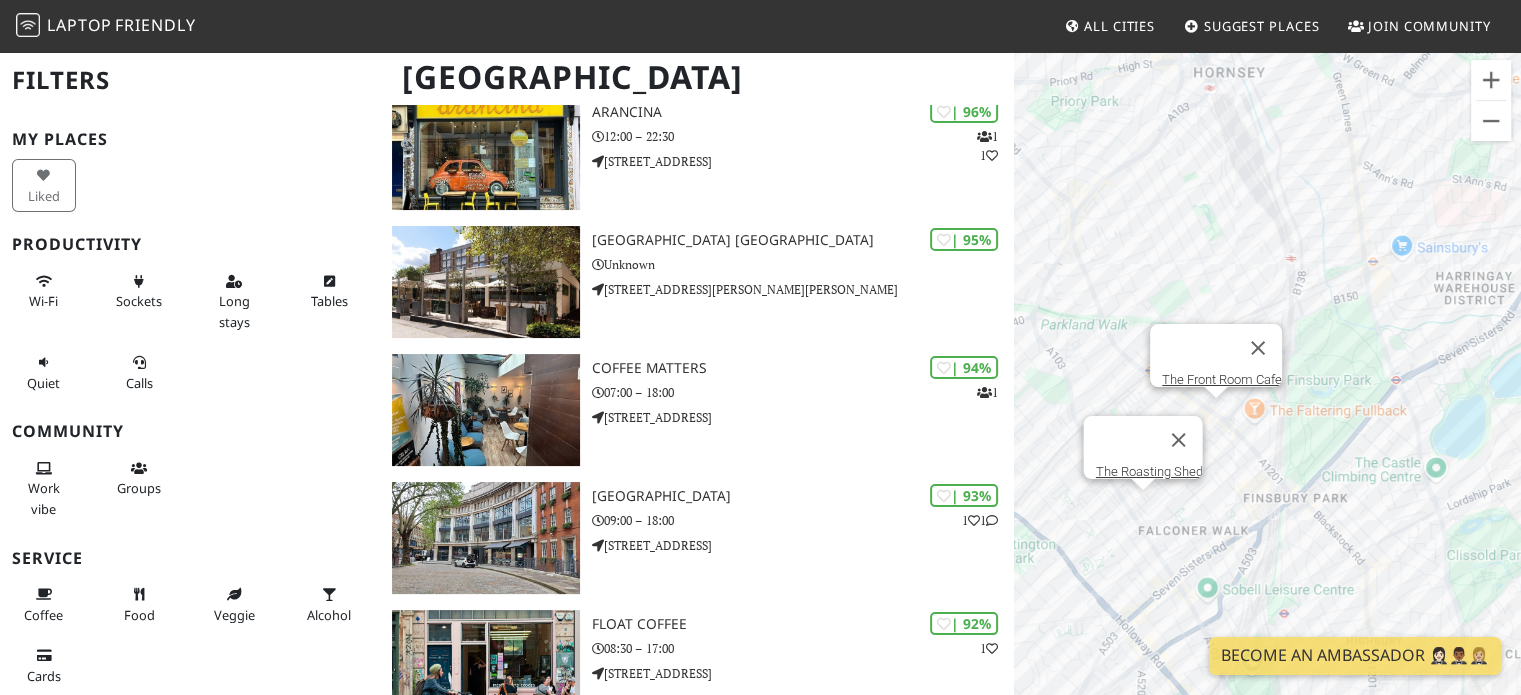 click on "To navigate, press the arrow keys. The Roasting Shed The Front Room Cafe" at bounding box center (1267, 397) 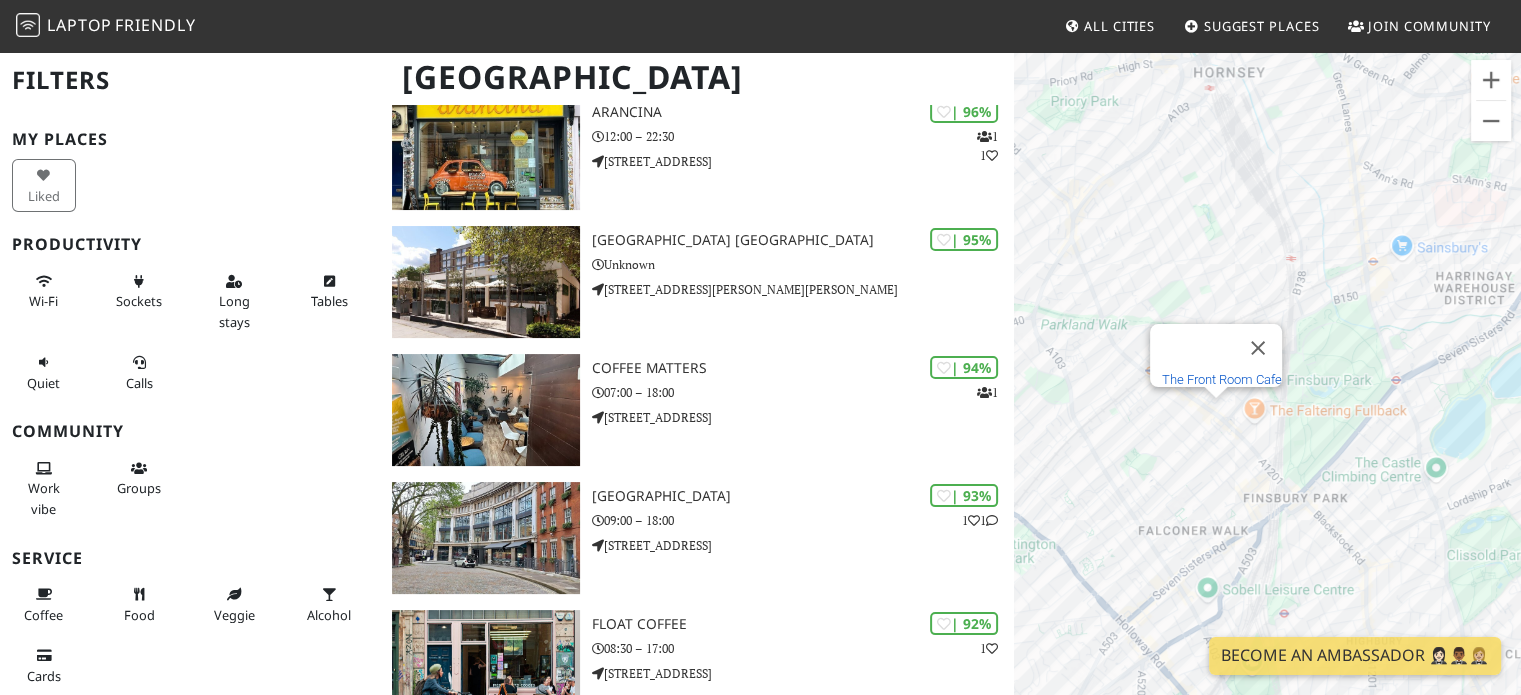 click on "The Front Room Cafe" at bounding box center [1222, 379] 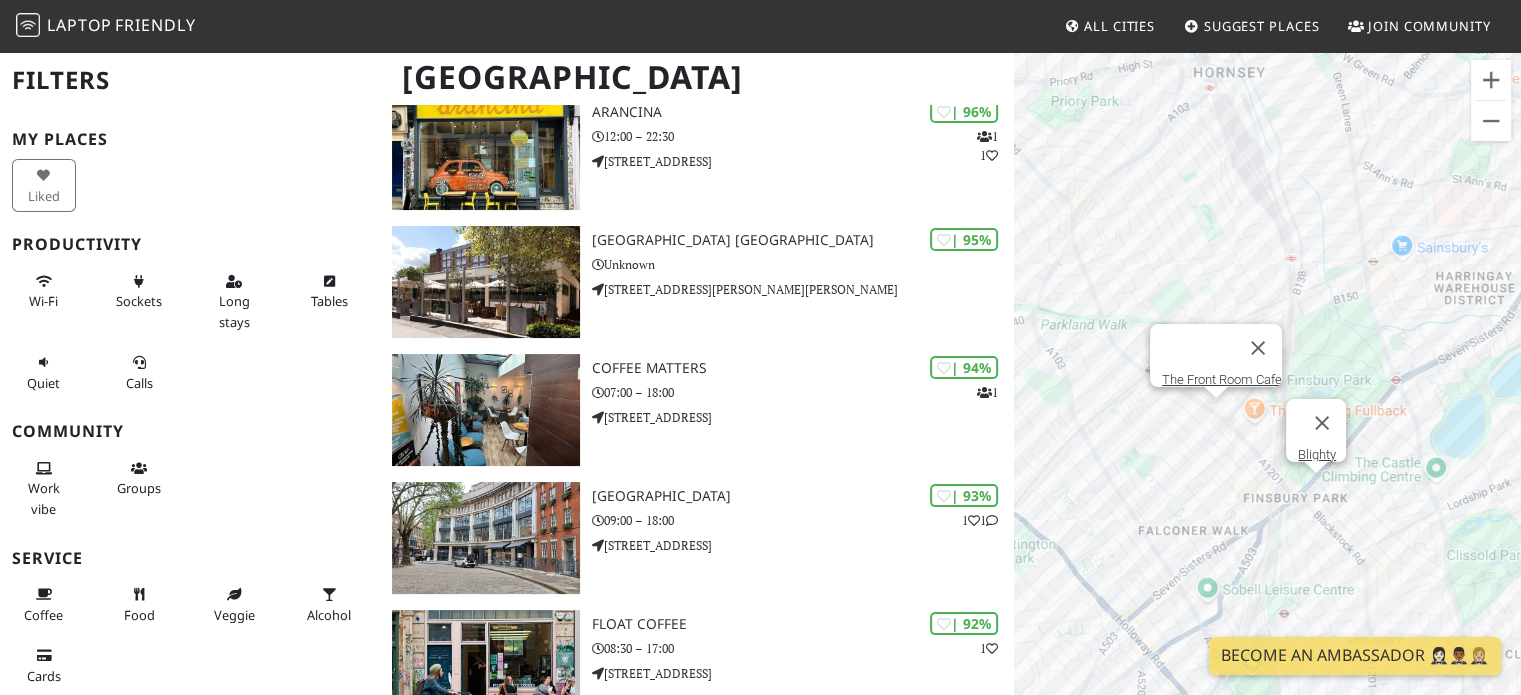 click on "To navigate, press the arrow keys. The Front Room Cafe Blighty" at bounding box center (1267, 397) 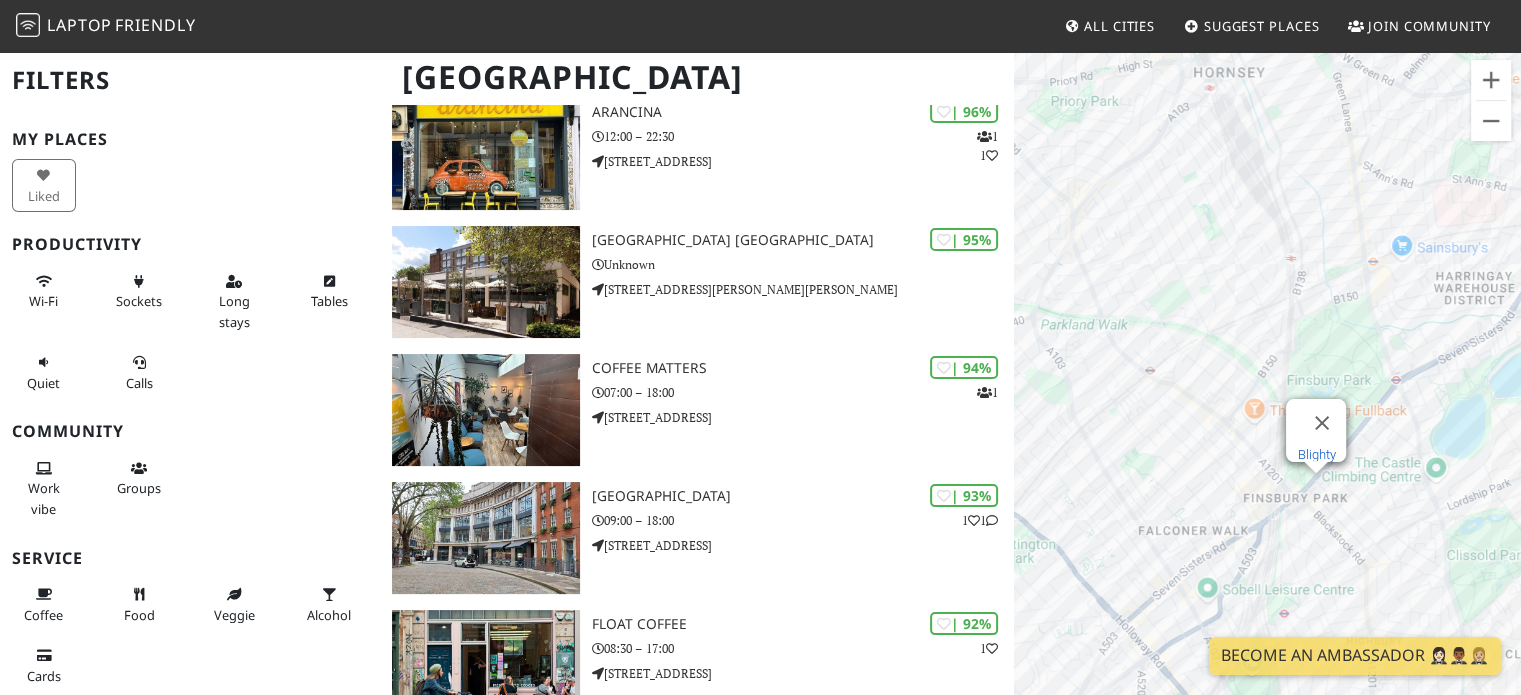 click on "Blighty" at bounding box center [1317, 454] 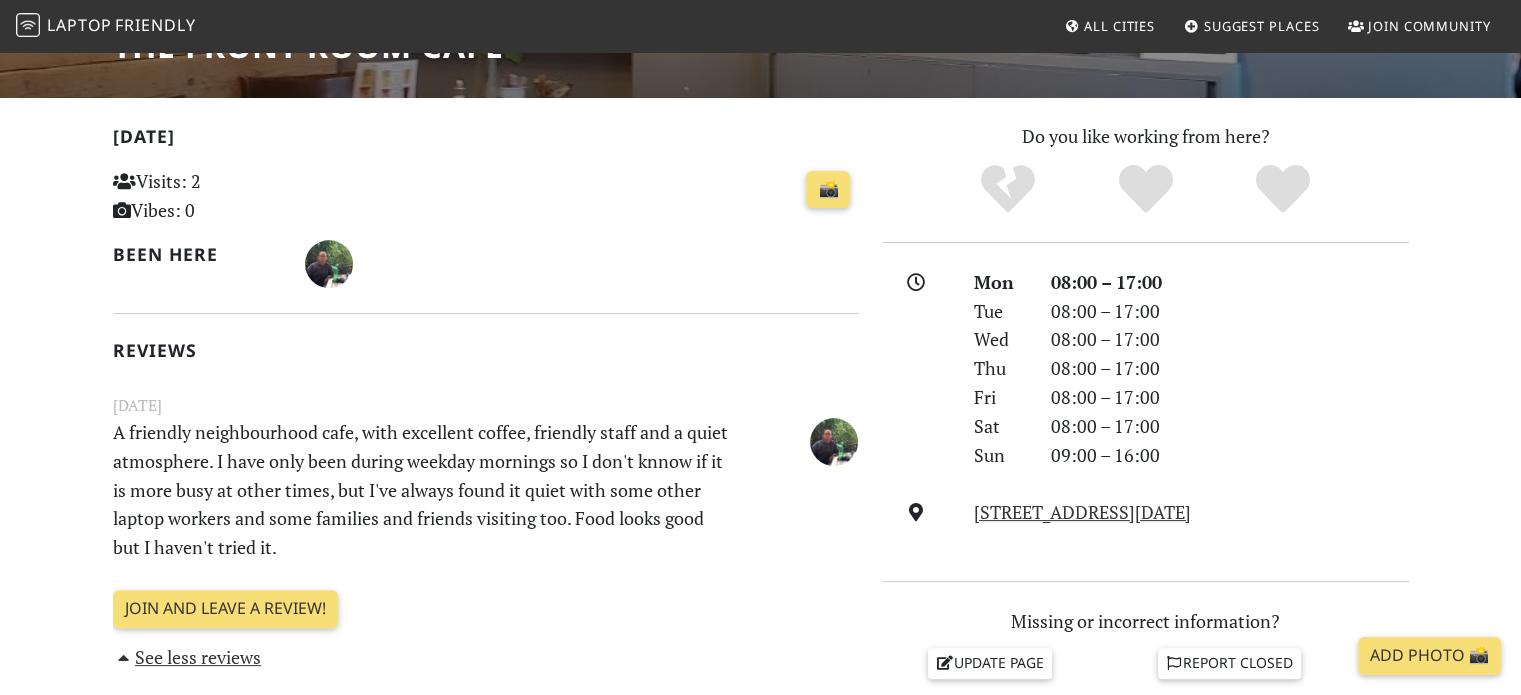 scroll, scrollTop: 400, scrollLeft: 0, axis: vertical 